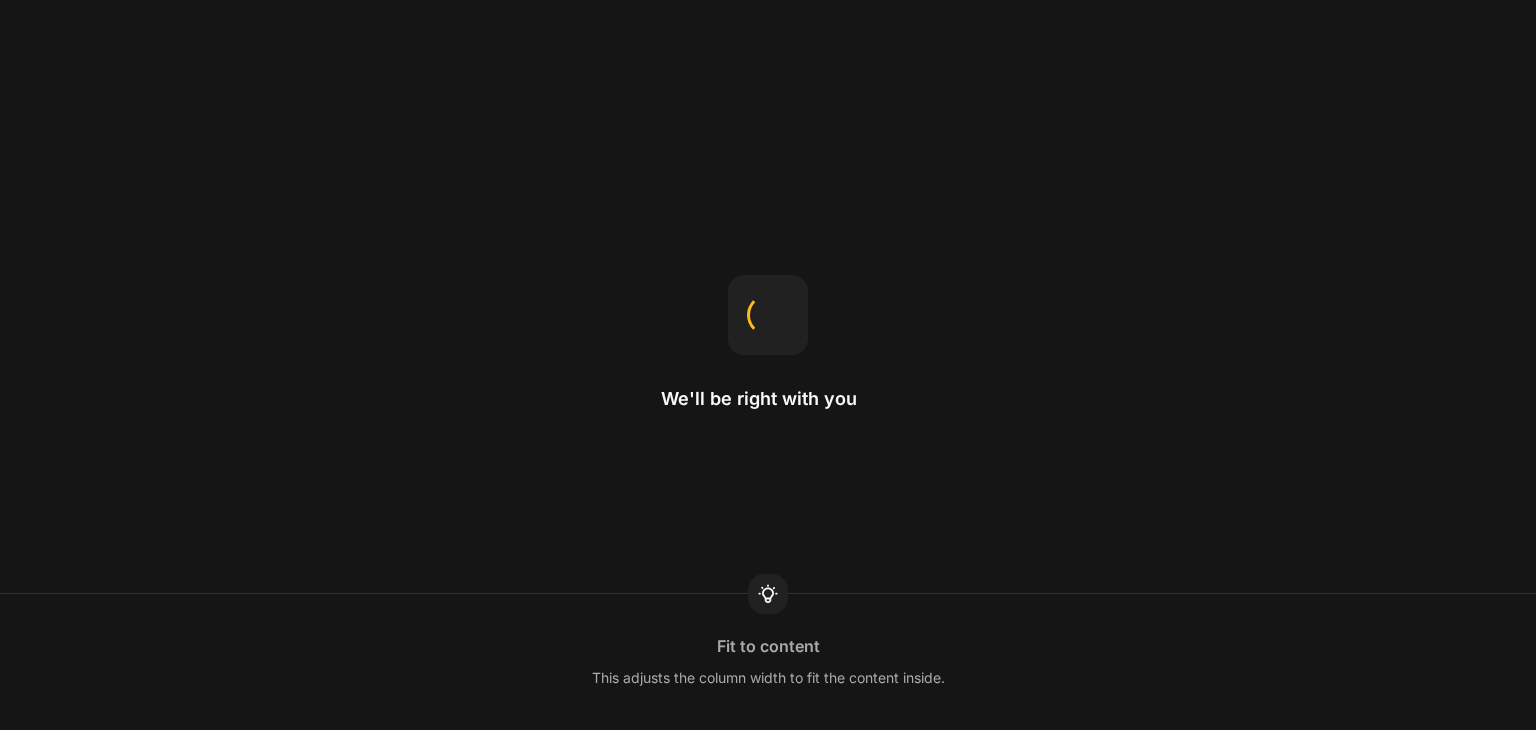 scroll, scrollTop: 0, scrollLeft: 0, axis: both 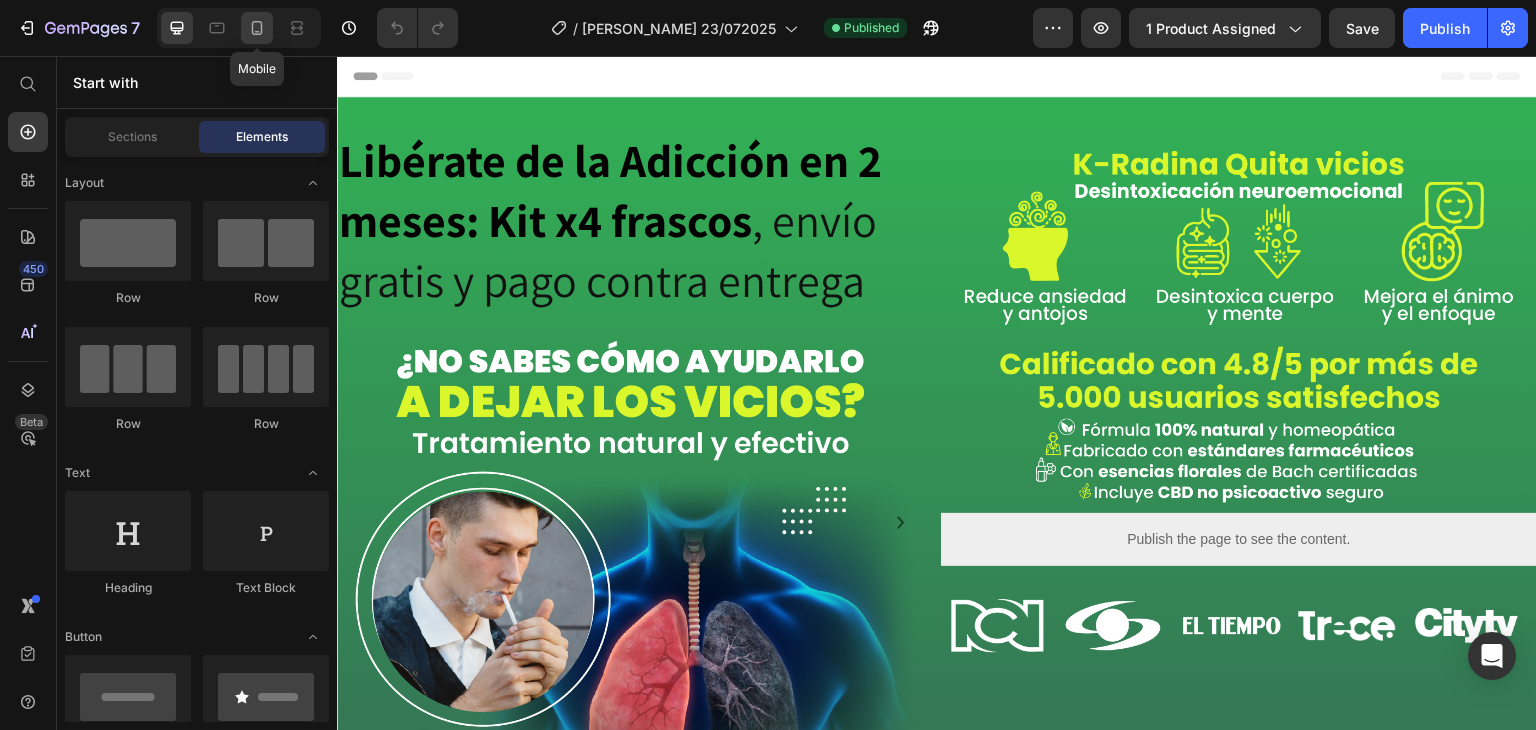 click 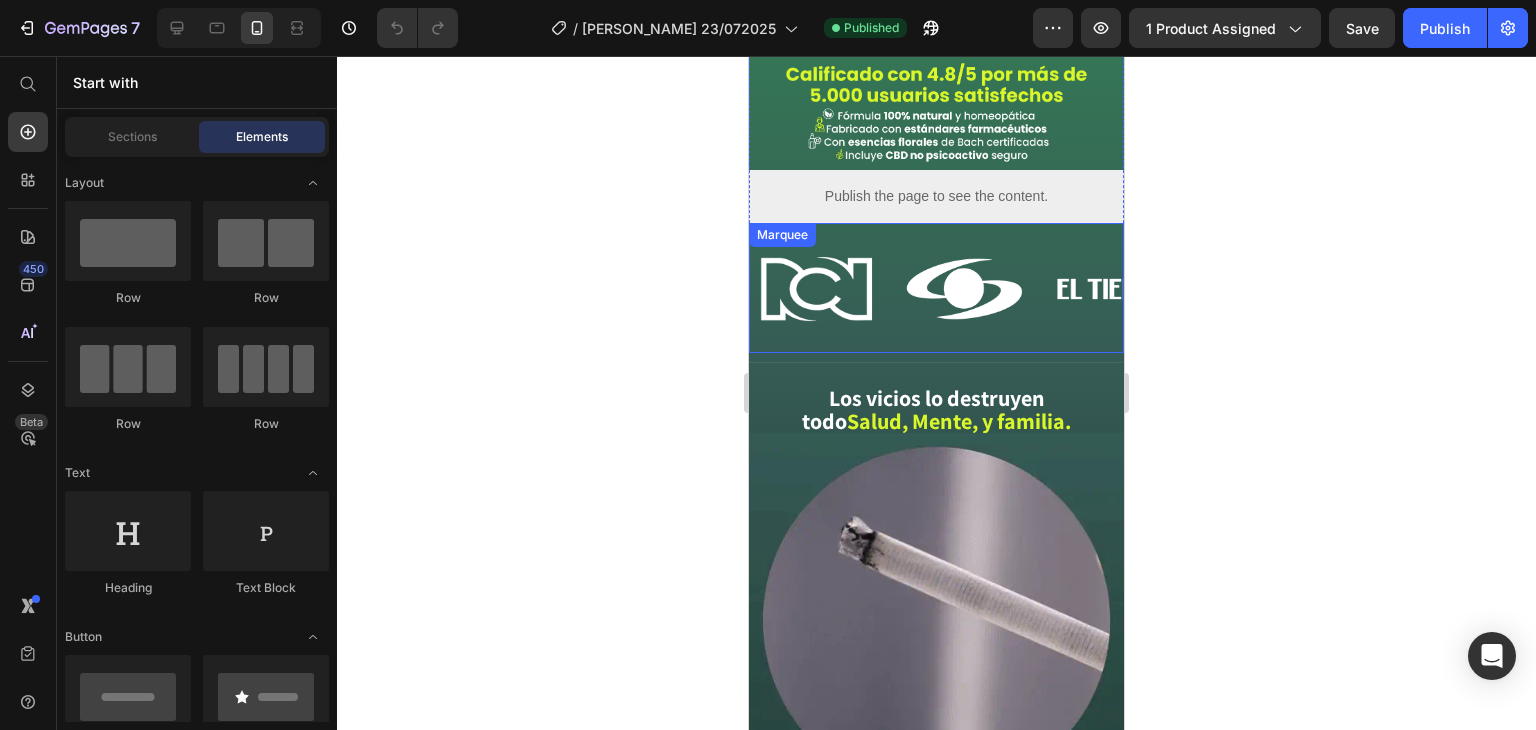 scroll, scrollTop: 700, scrollLeft: 0, axis: vertical 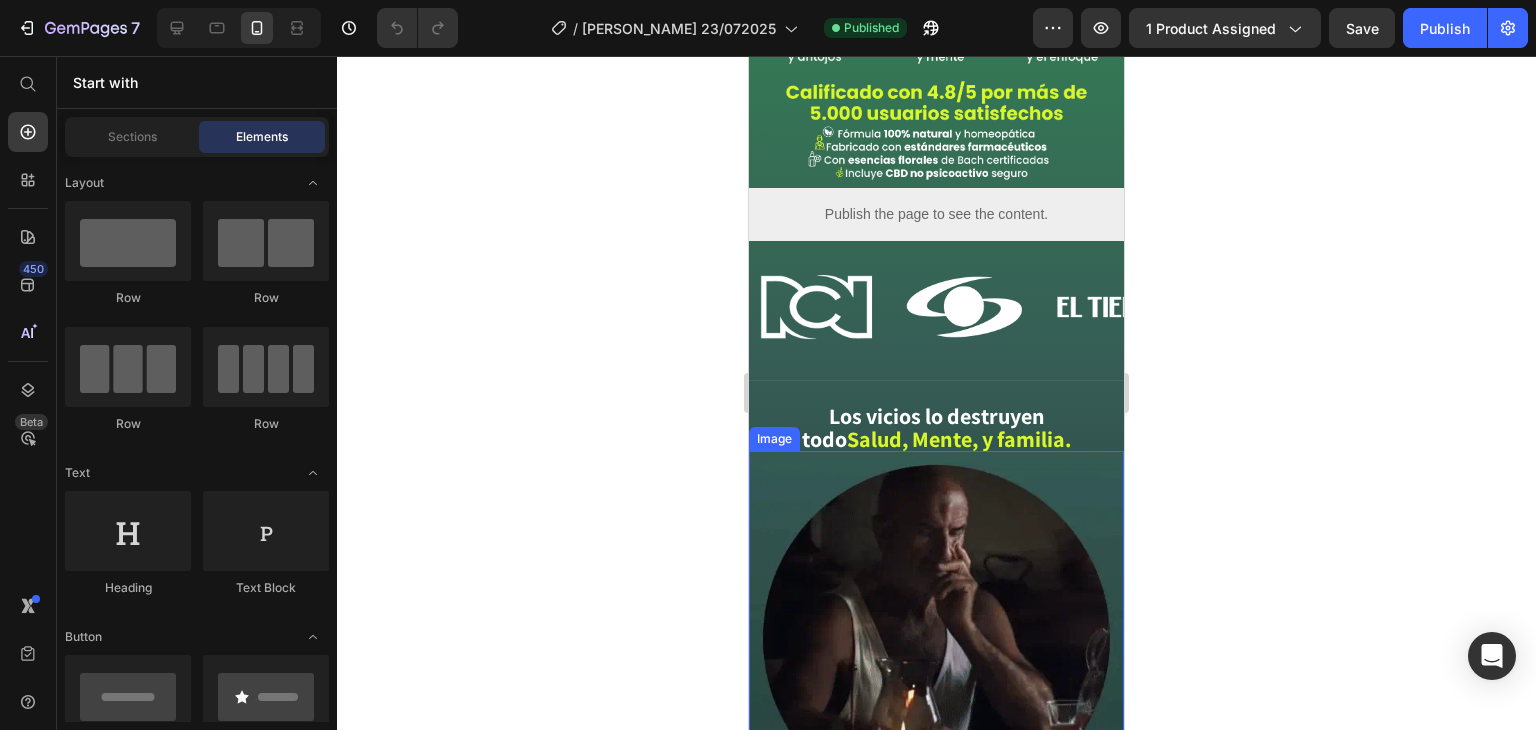 click at bounding box center (936, 638) 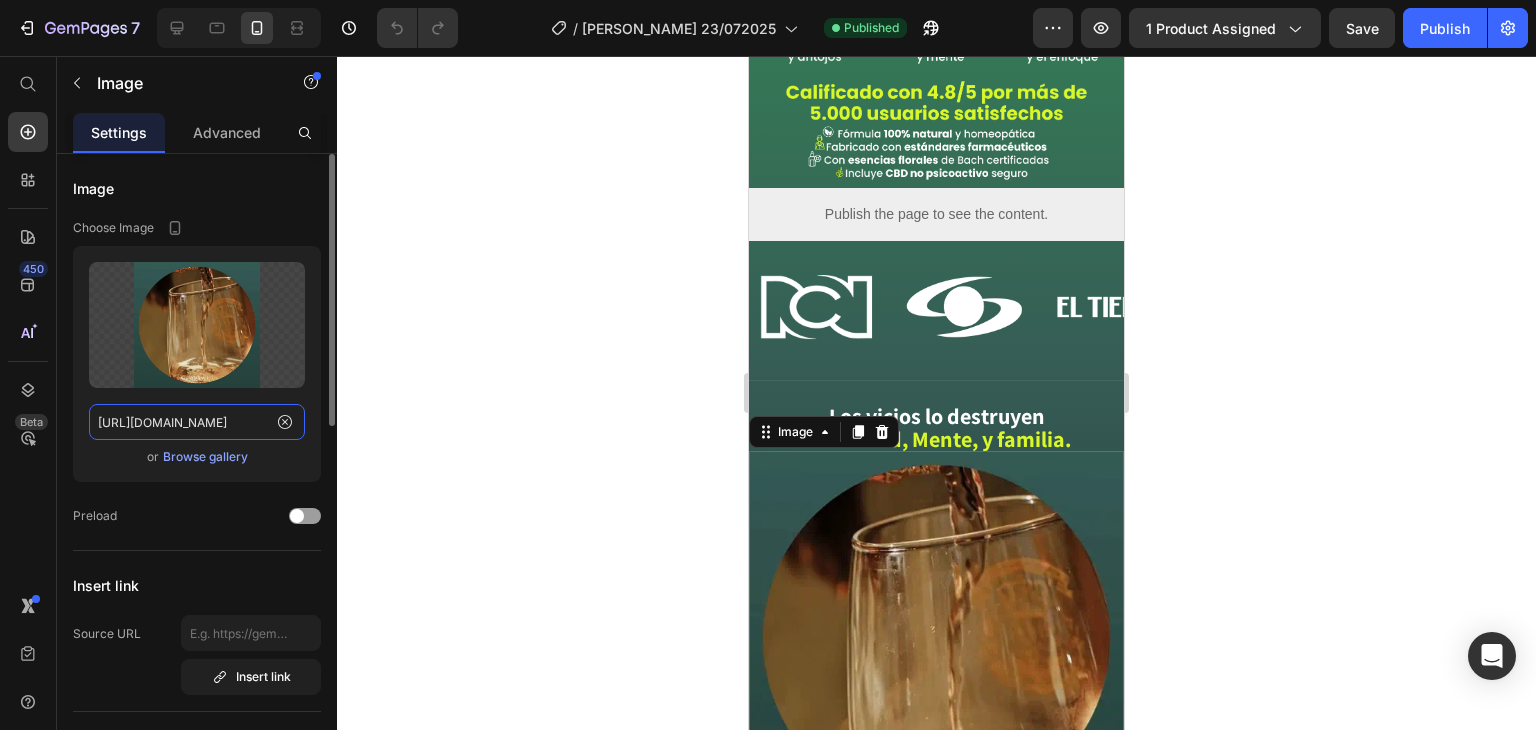 click on "[URL][DOMAIN_NAME]" 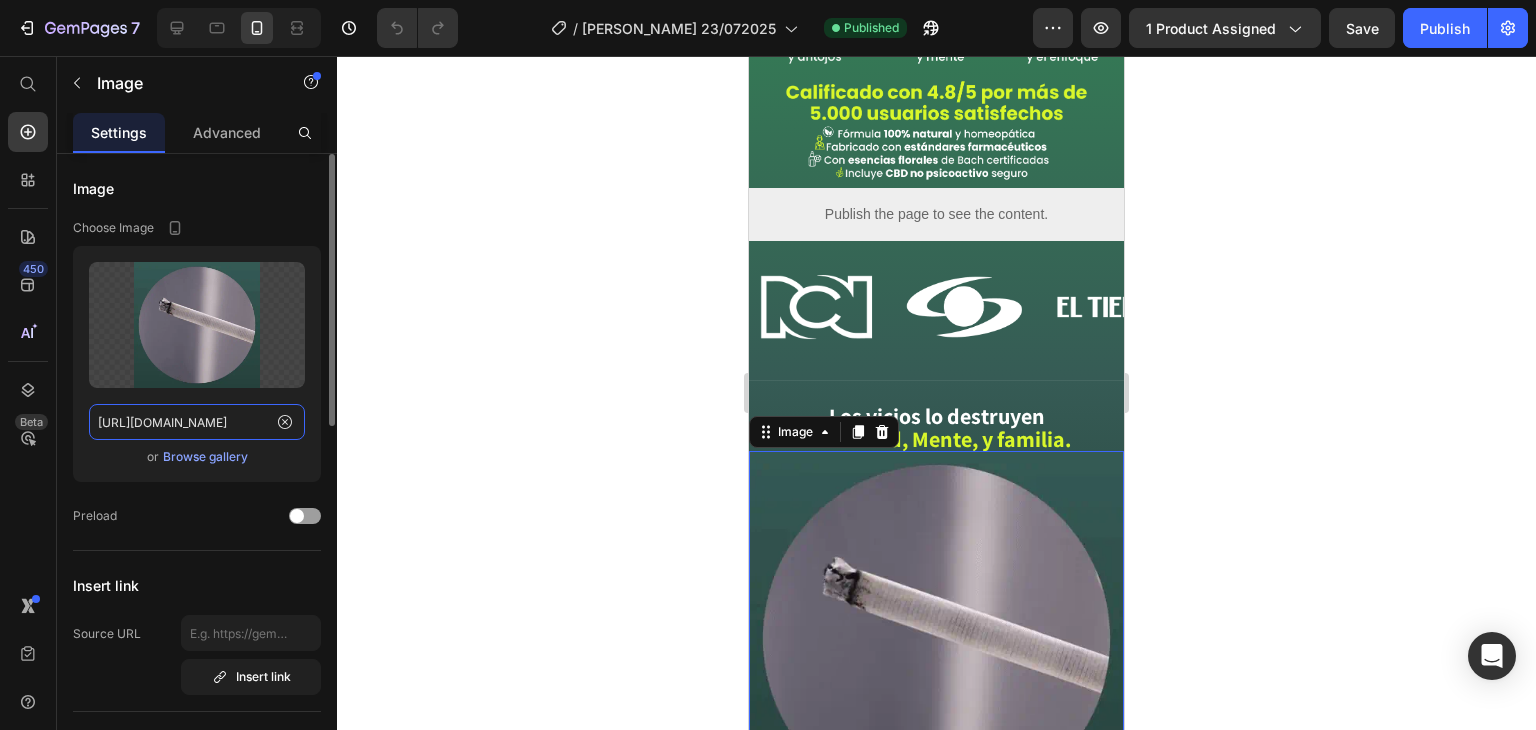 click on "[URL][DOMAIN_NAME]" 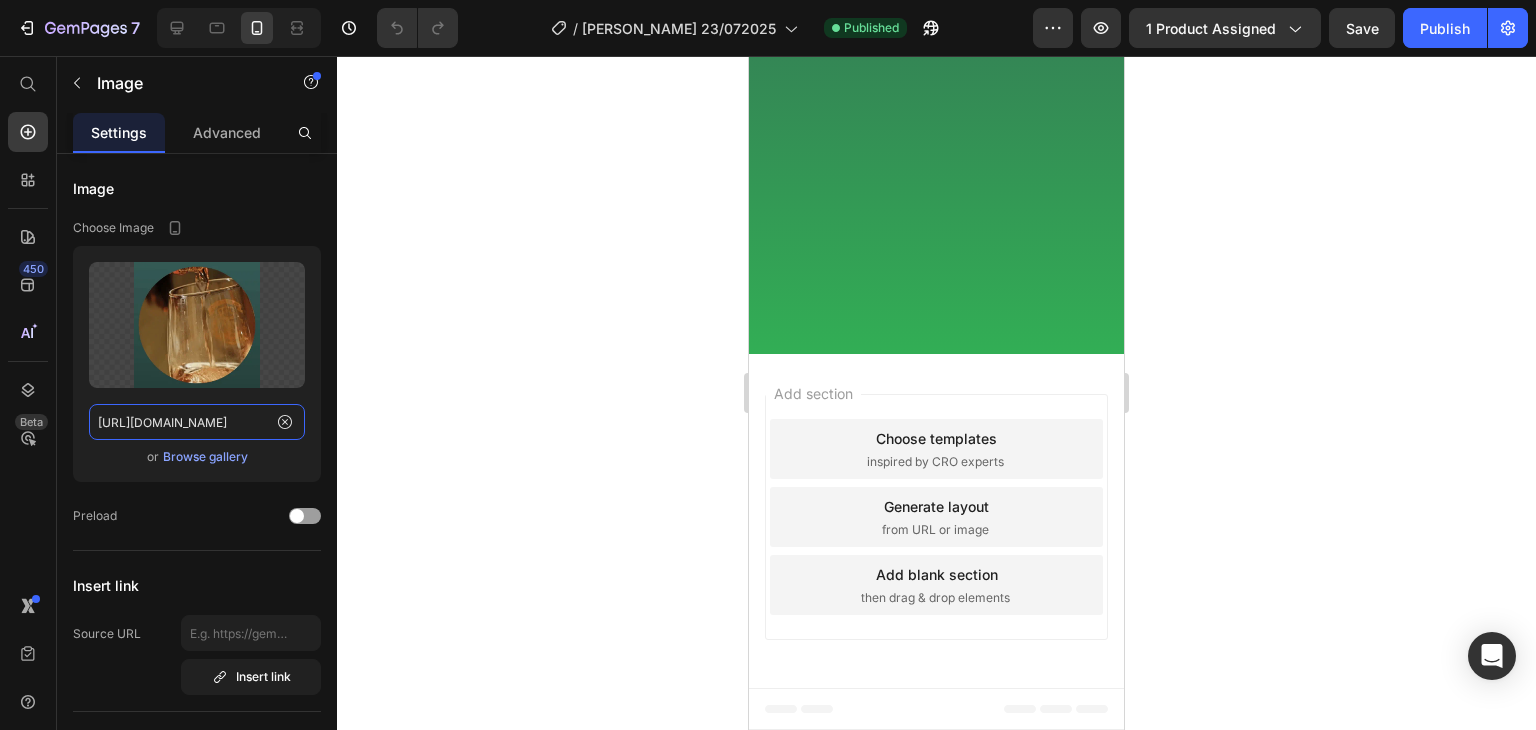 scroll, scrollTop: 3500, scrollLeft: 0, axis: vertical 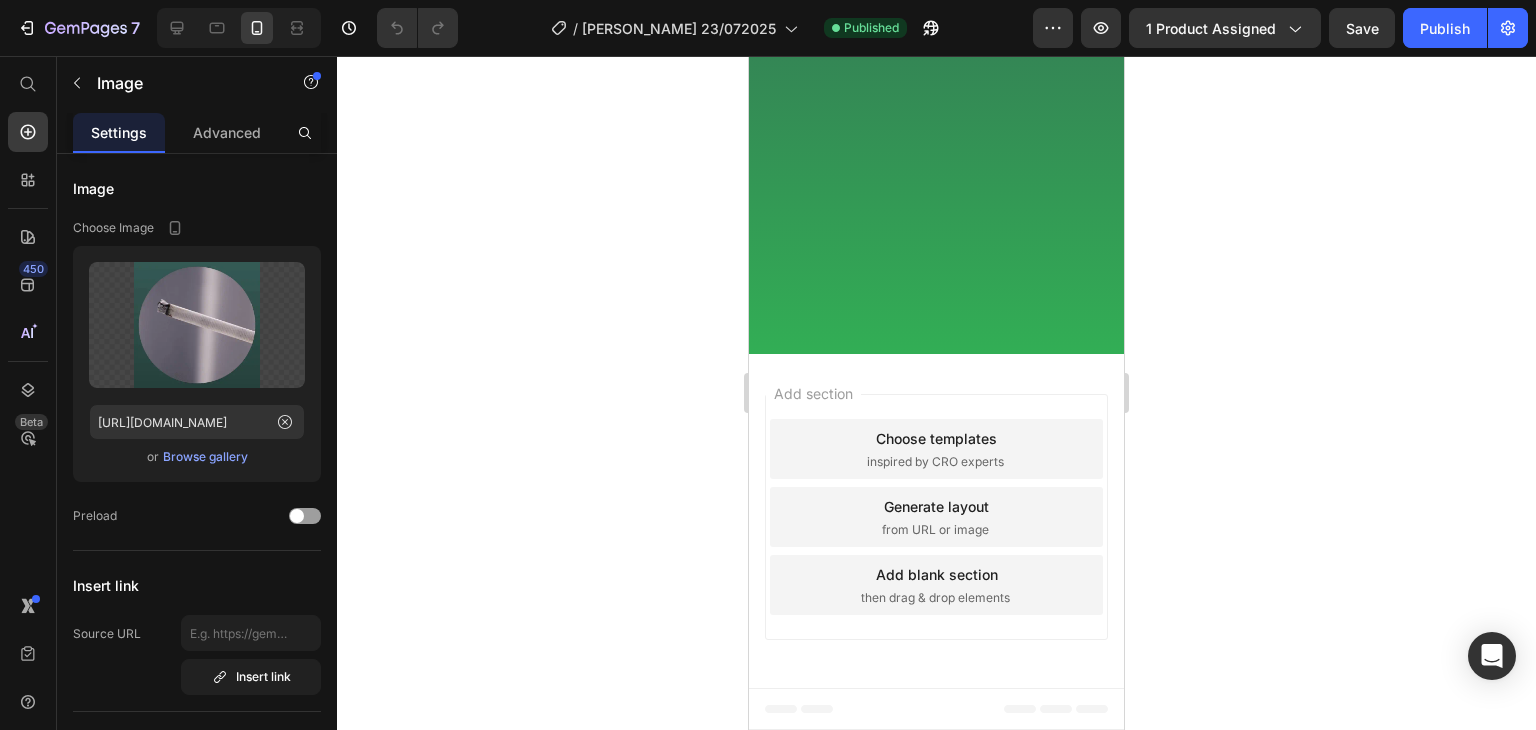 click at bounding box center [936, -982] 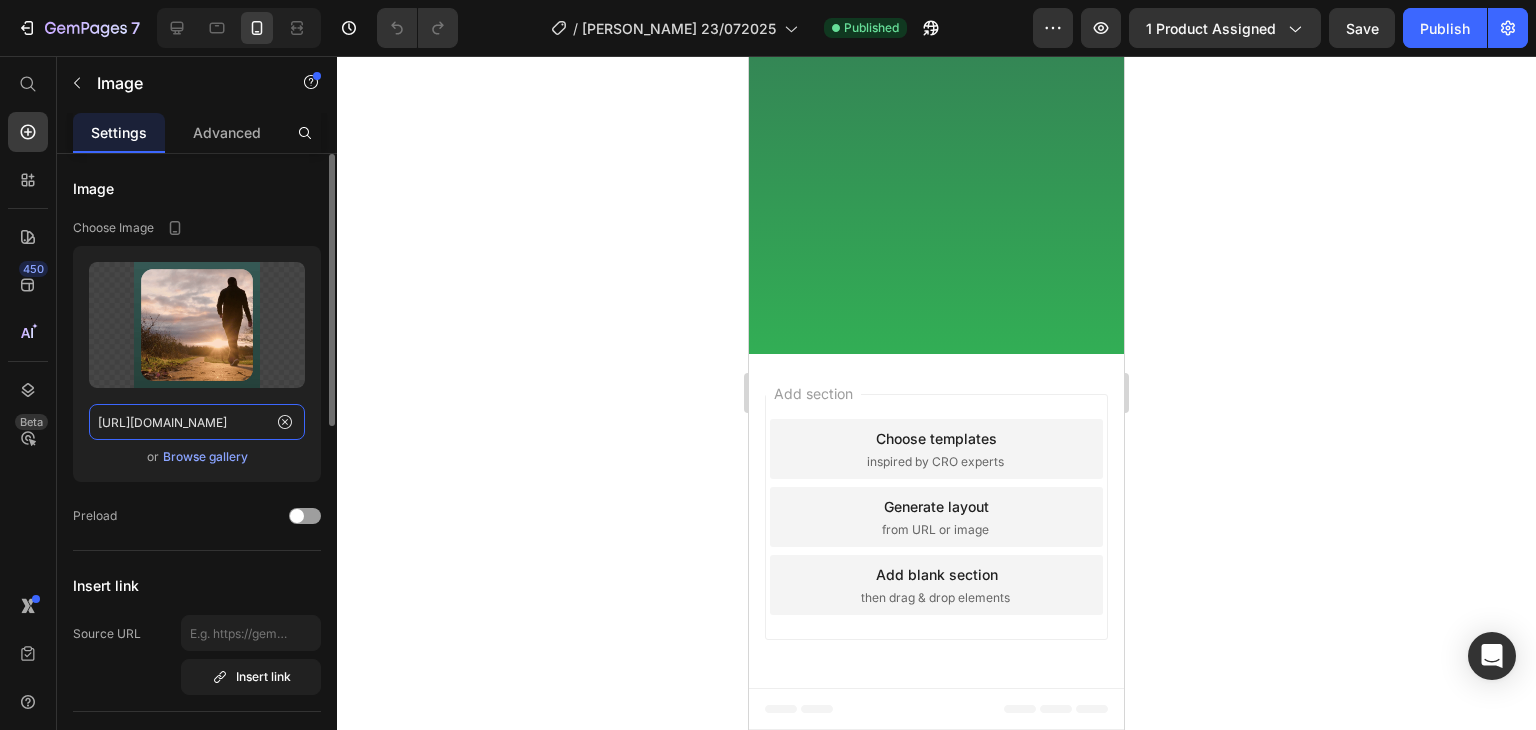 click on "[URL][DOMAIN_NAME]" 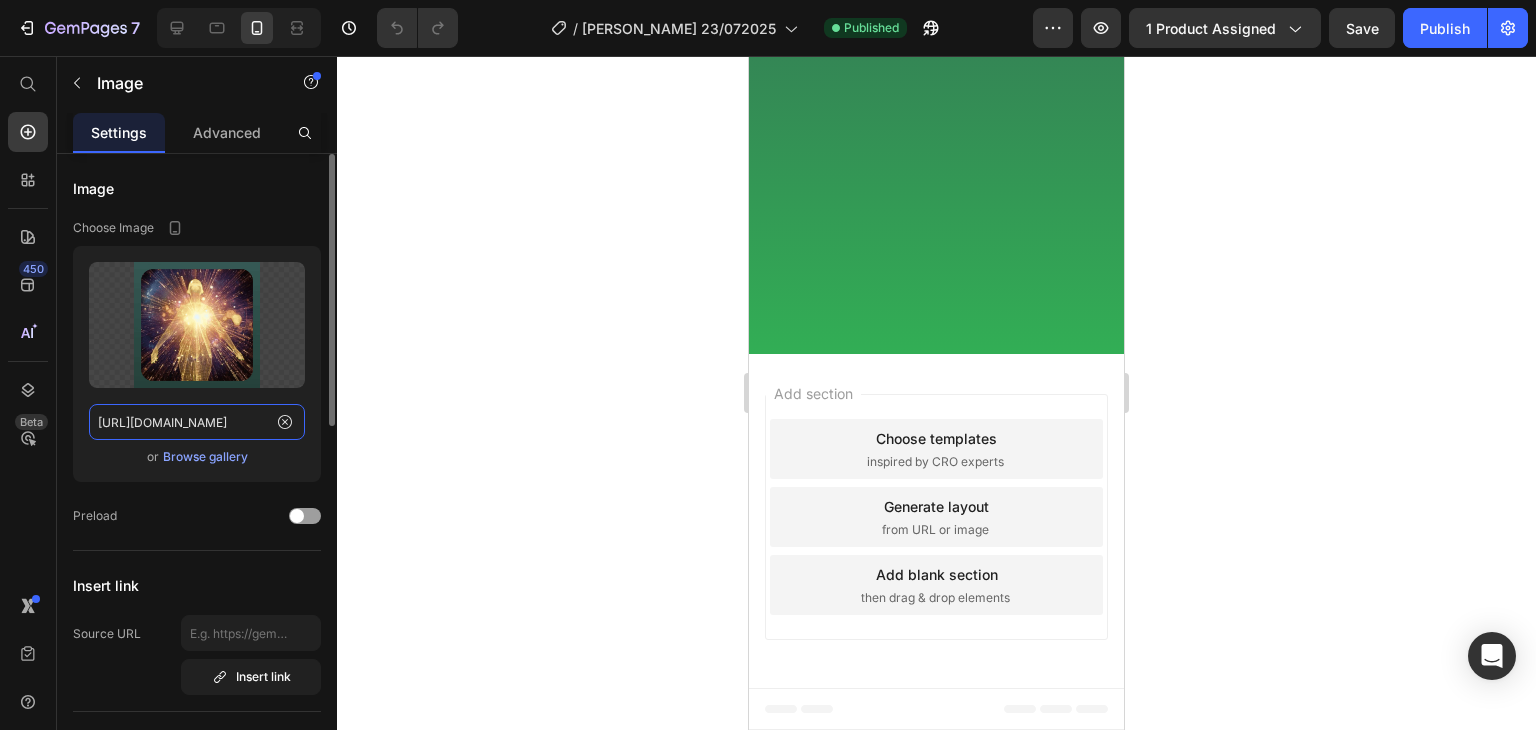 click on "[URL][DOMAIN_NAME]" 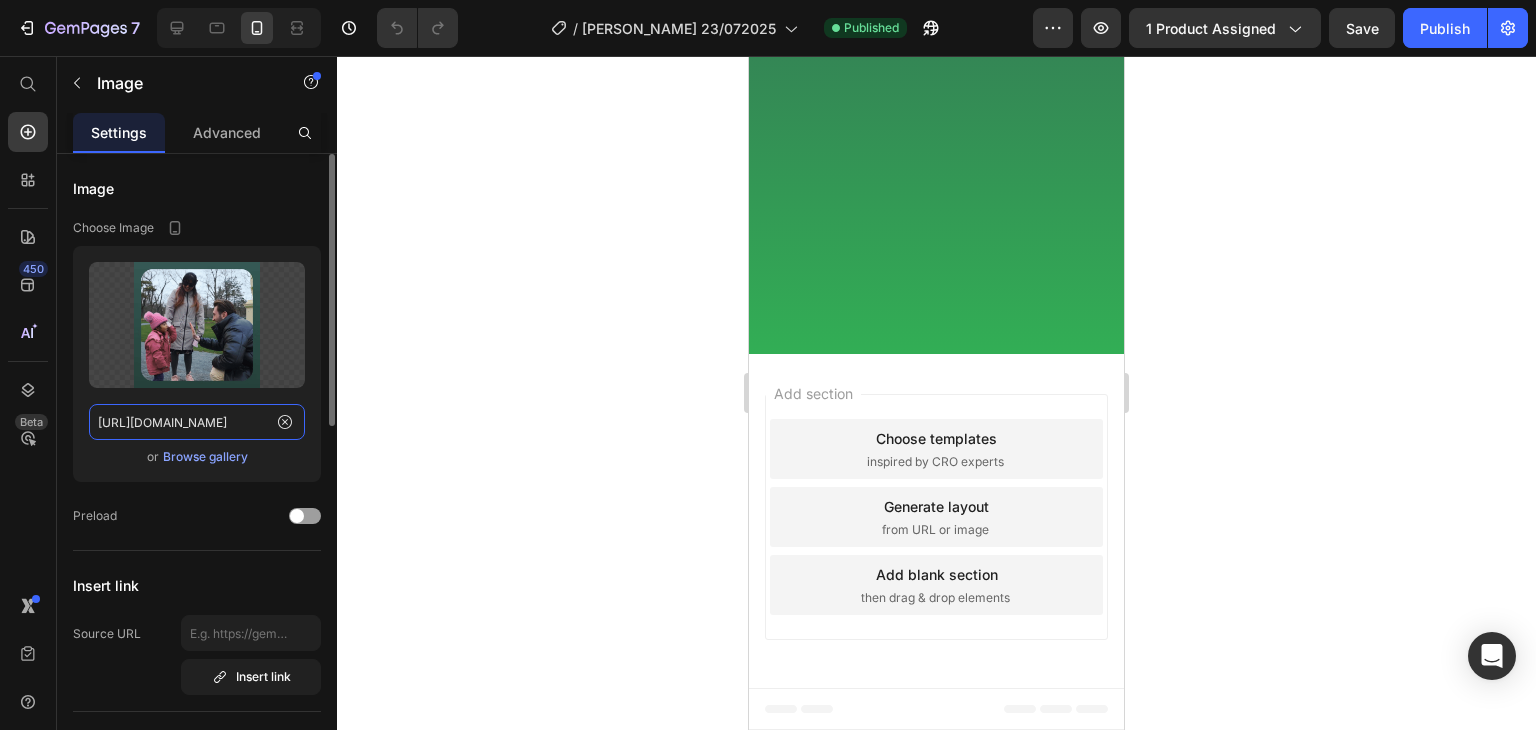 paste on "JWB1rFWx/gempages-484436293594383531-b3079232-15be-43ff-97d5-69a1858abee4.webp" 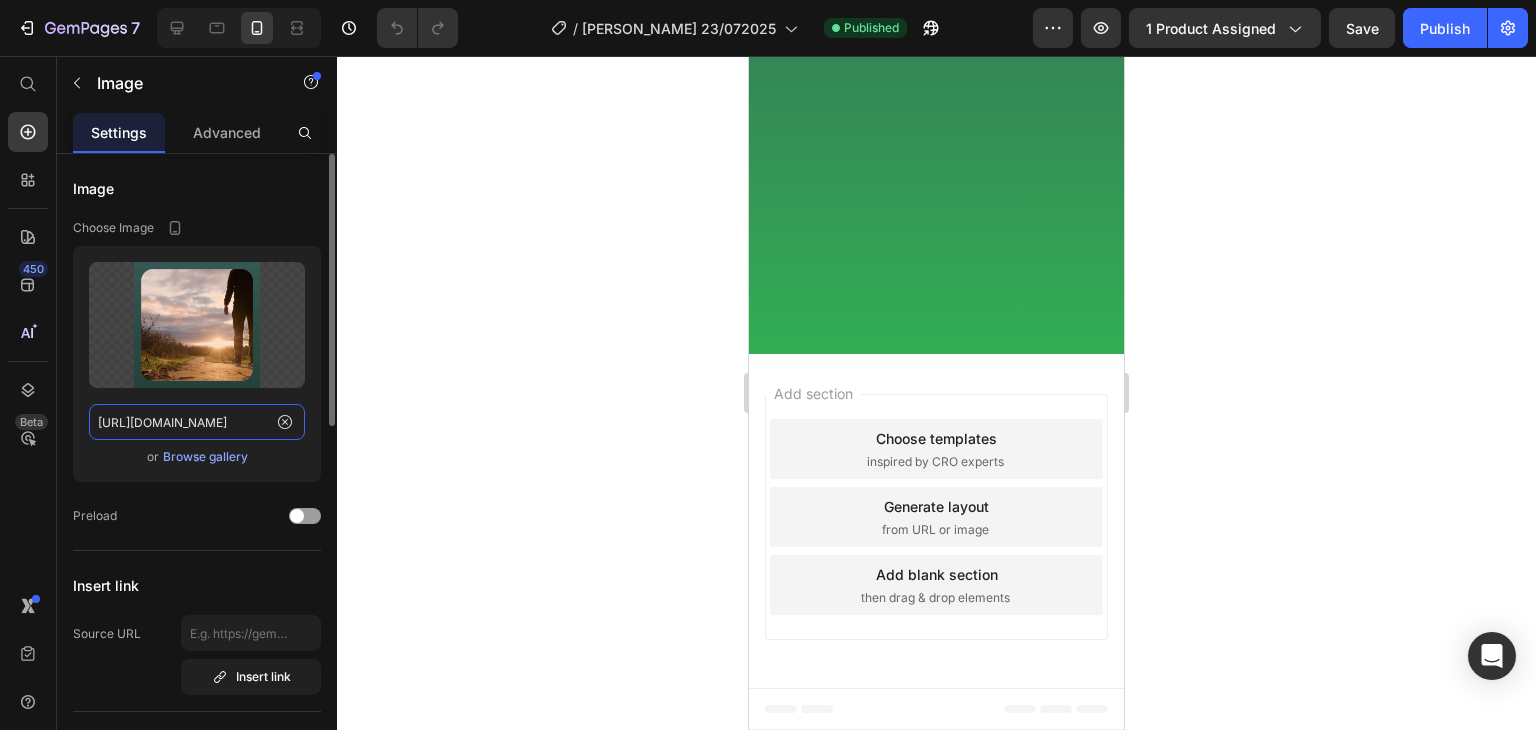 type on "[URL][DOMAIN_NAME]" 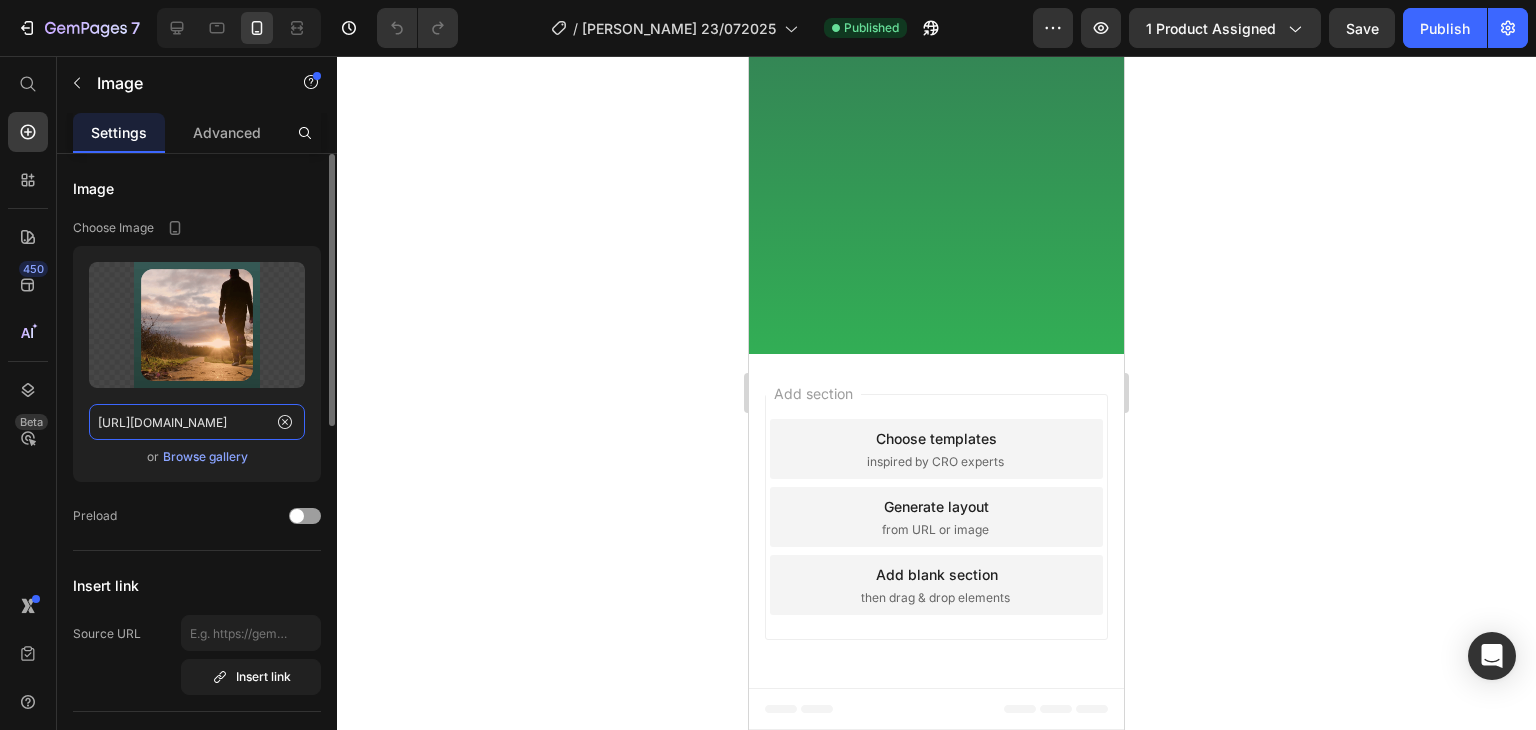 scroll, scrollTop: 0, scrollLeft: 456, axis: horizontal 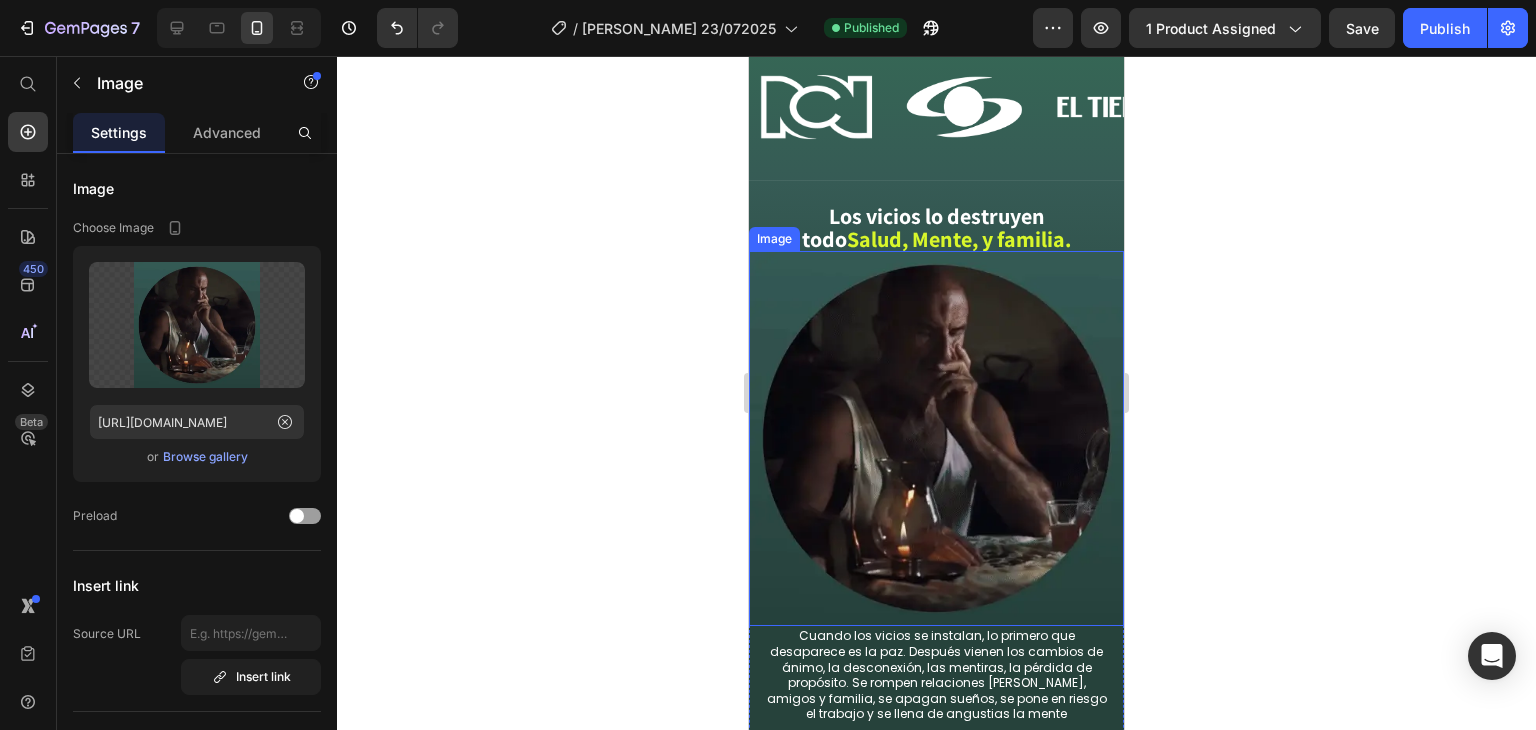click at bounding box center [936, 438] 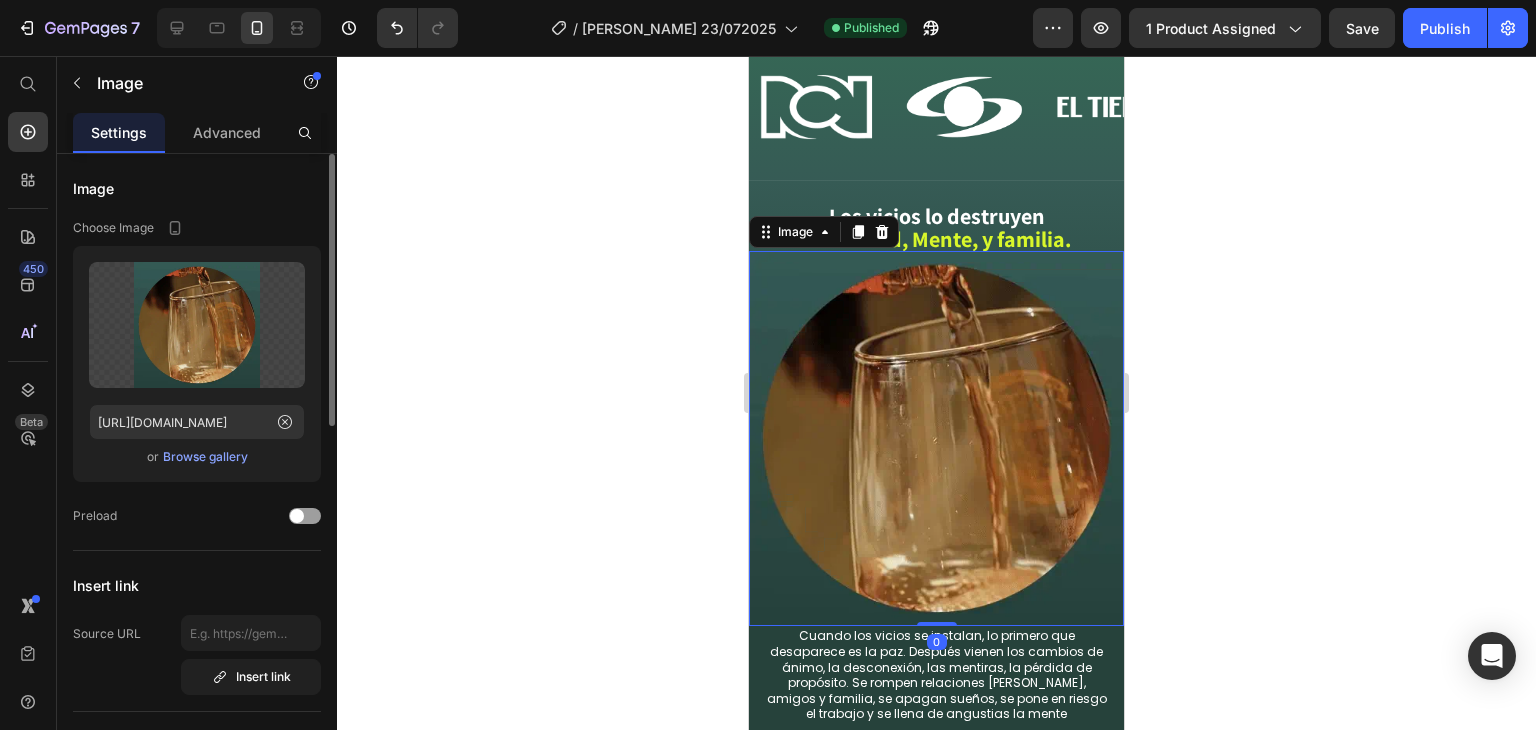 click on "Browse gallery" at bounding box center [205, 457] 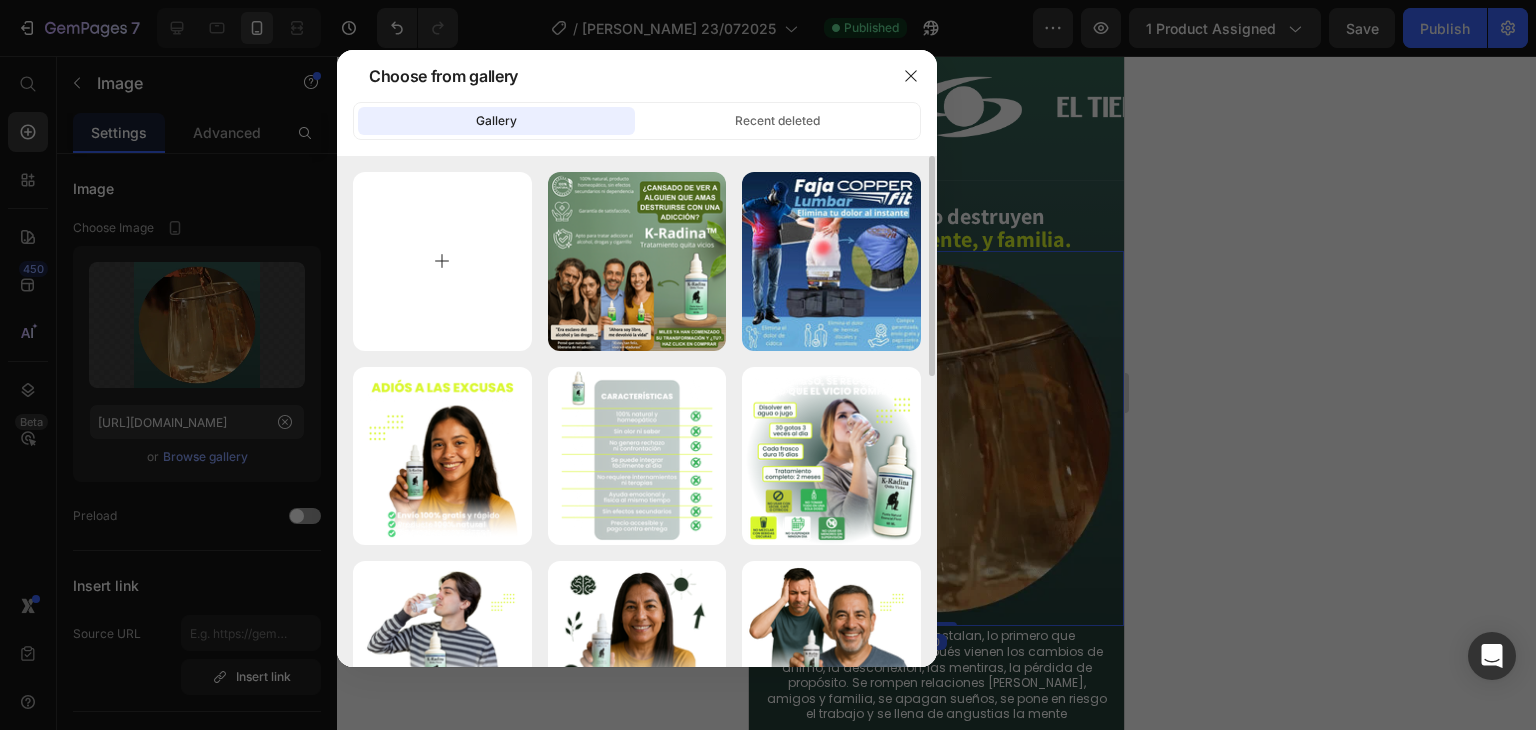 click at bounding box center (442, 261) 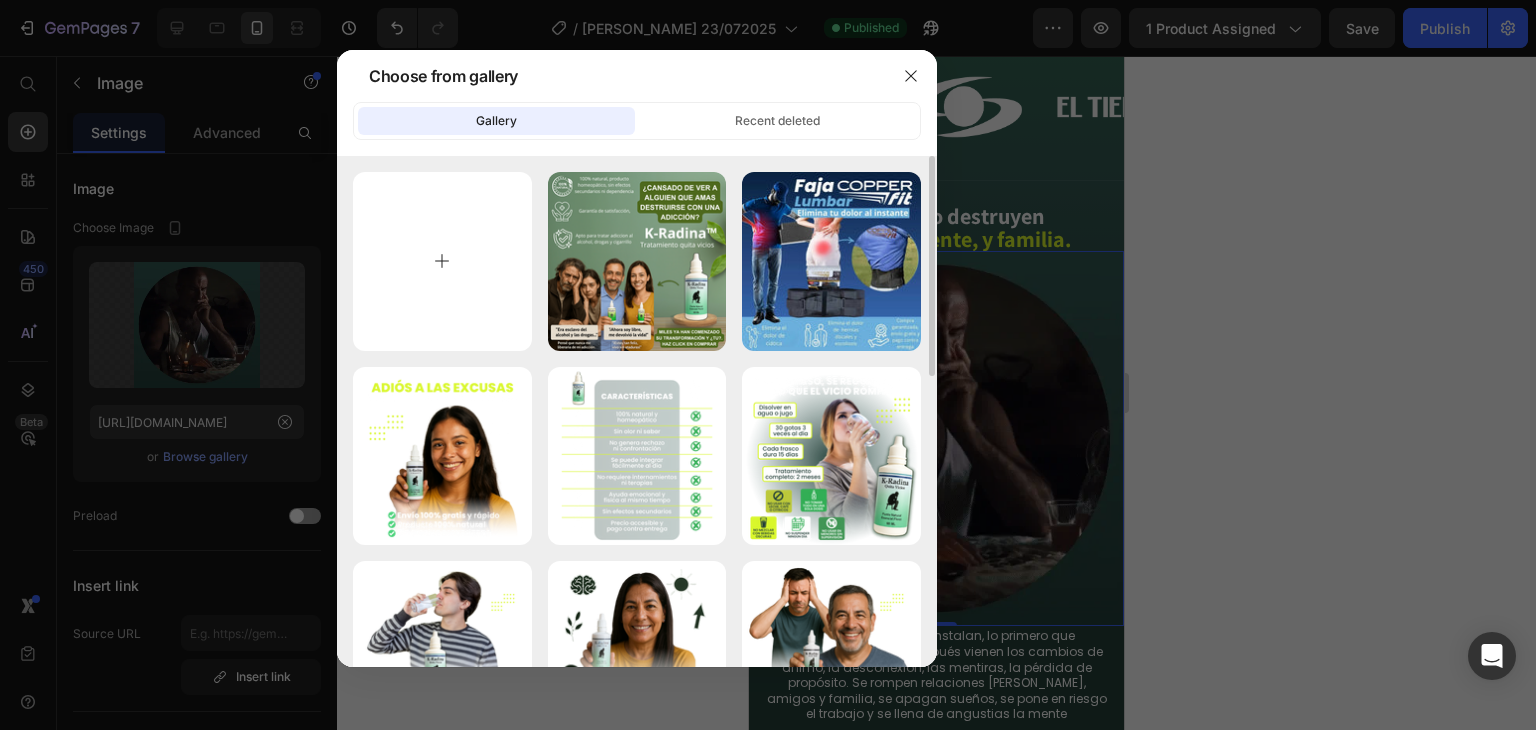 type on "C:\fakepath\ezgif-7ac09498ed6cc7.webp" 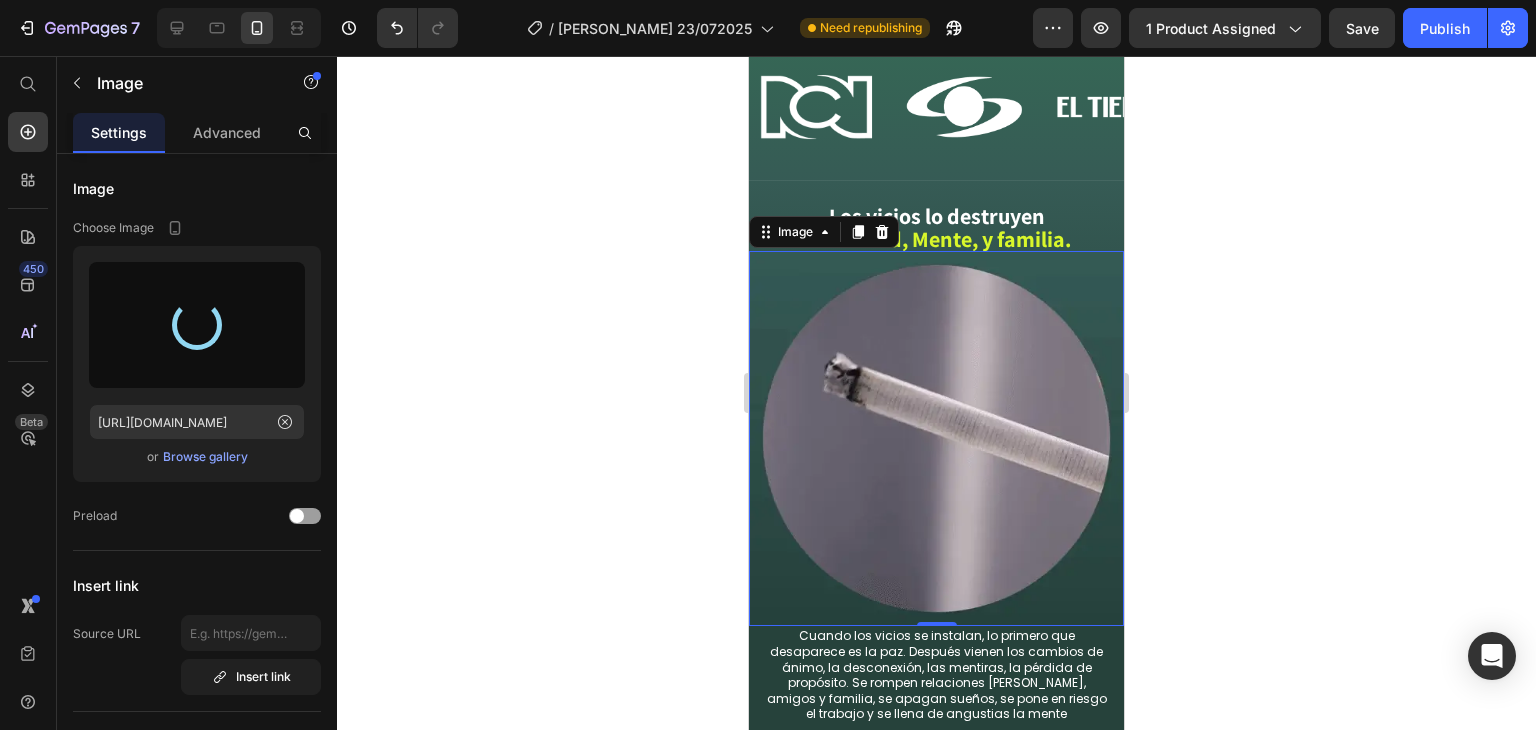 type on "[URL][DOMAIN_NAME]" 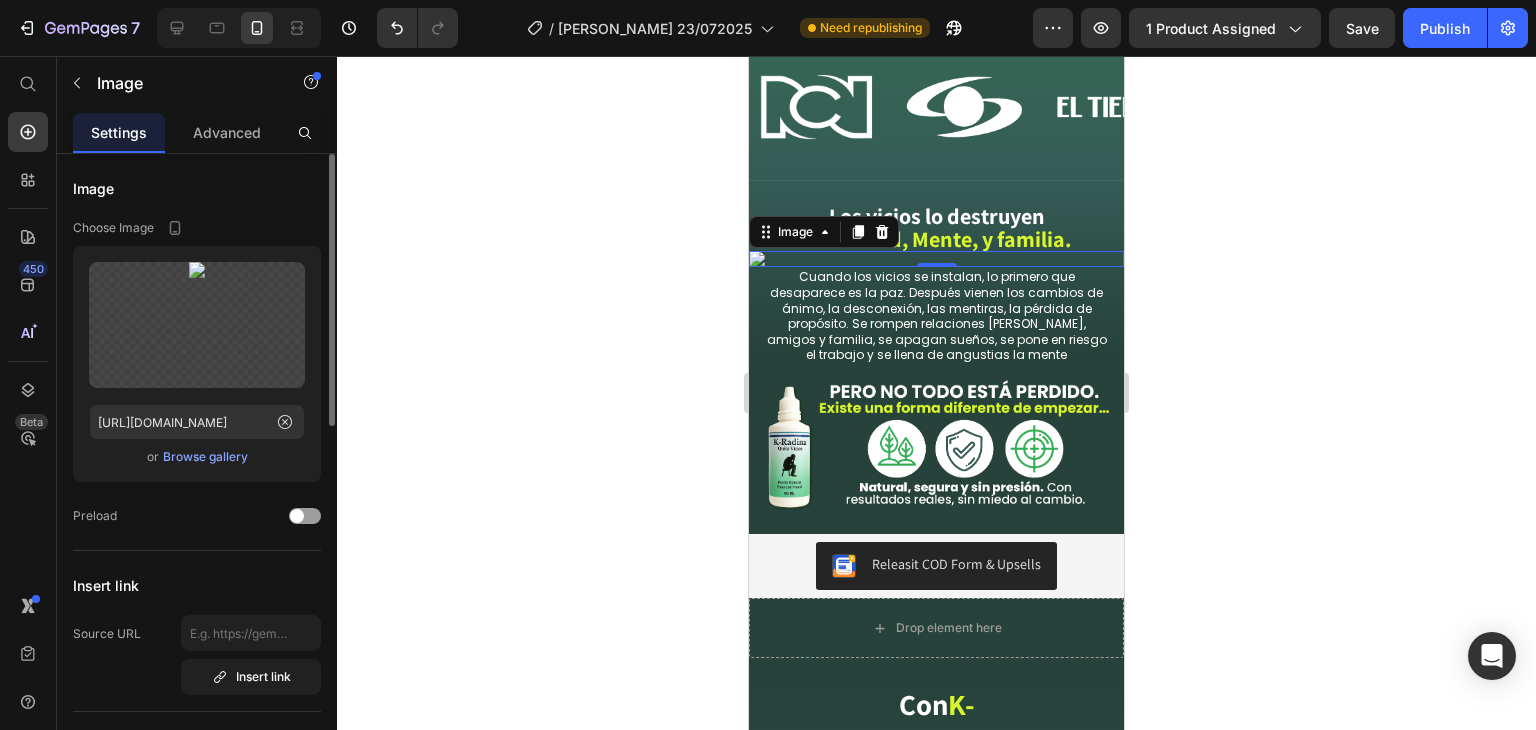 click on "Browse gallery" at bounding box center (205, 457) 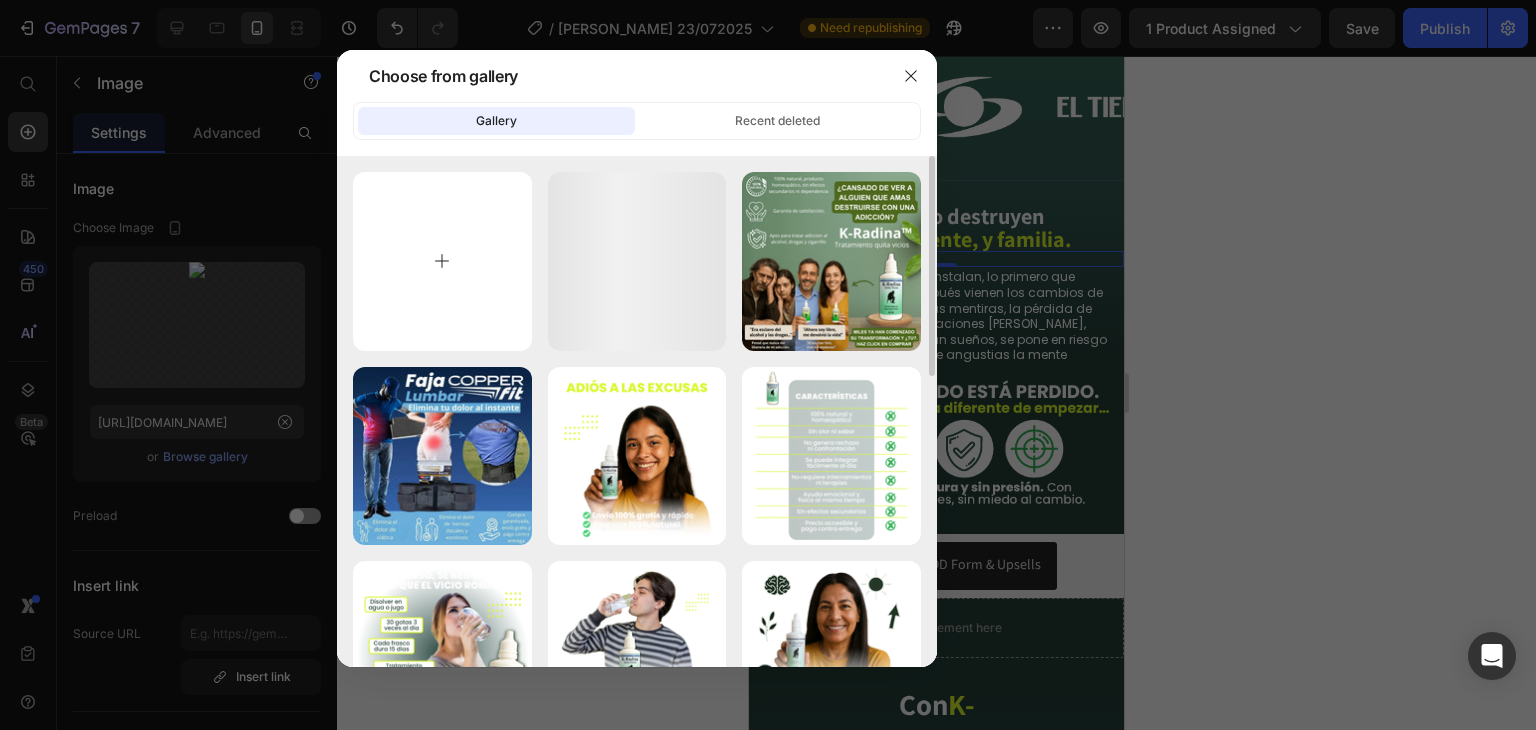 click at bounding box center [442, 261] 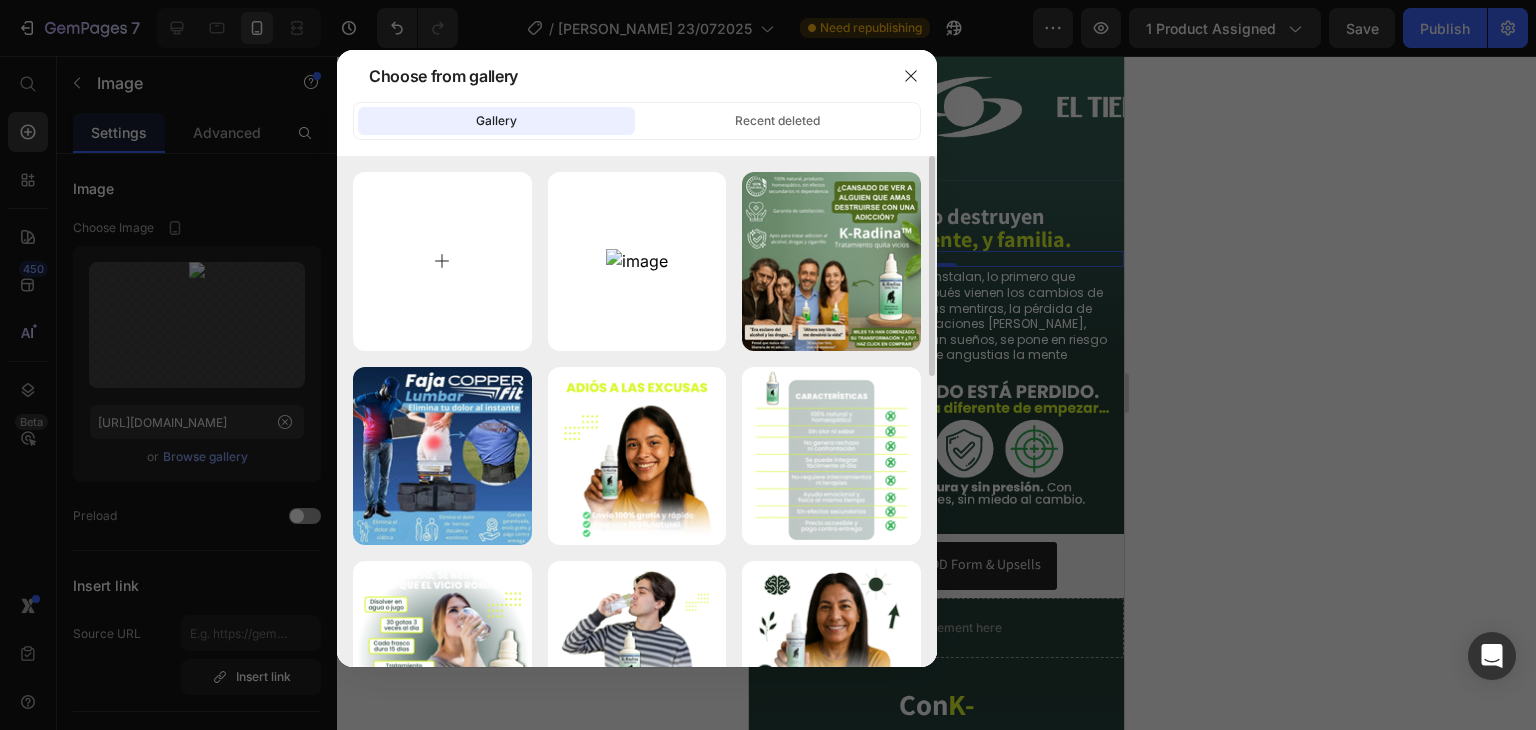 type on "C:\fakepath\Vídeo sin título ‐ Hecho con [PERSON_NAME].webp" 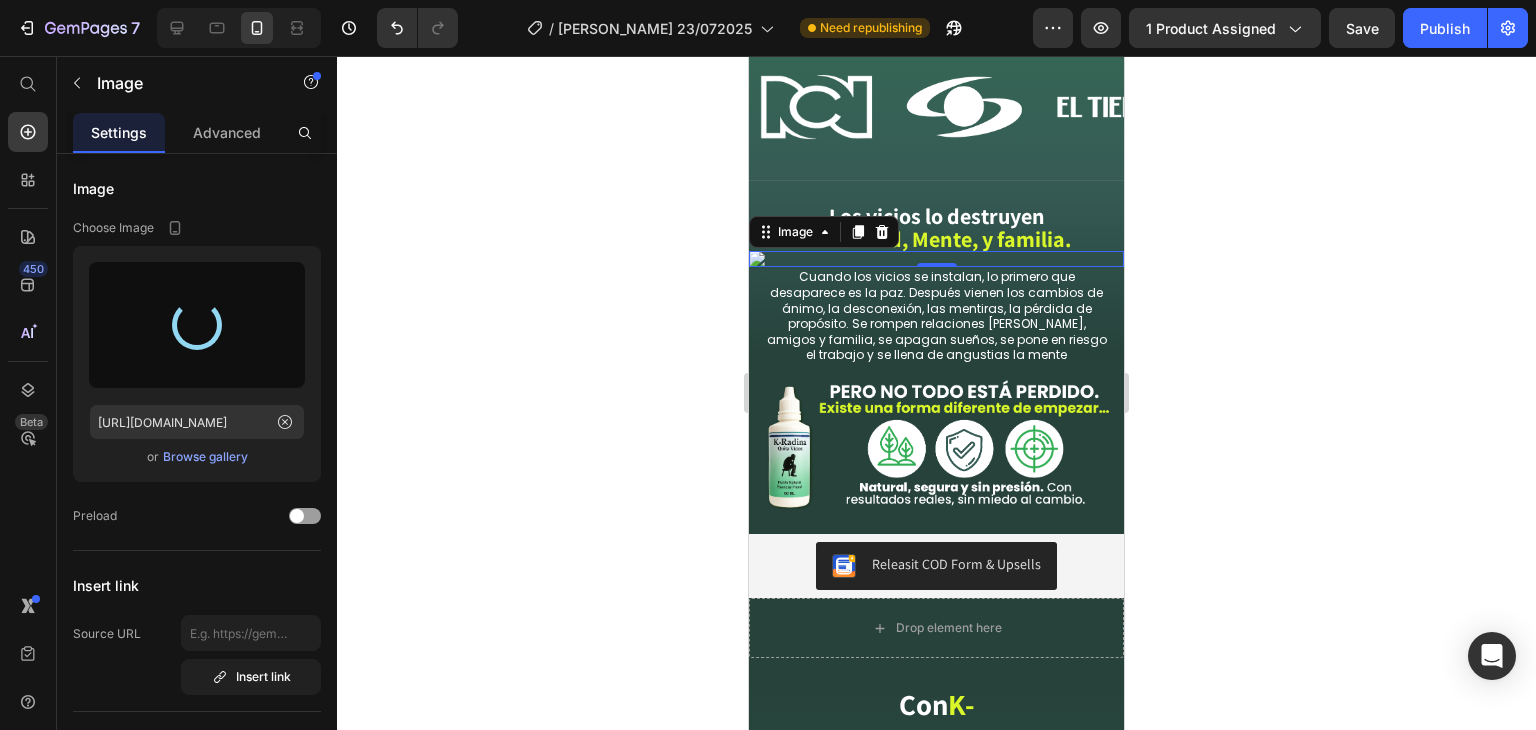 type on "[URL][DOMAIN_NAME]" 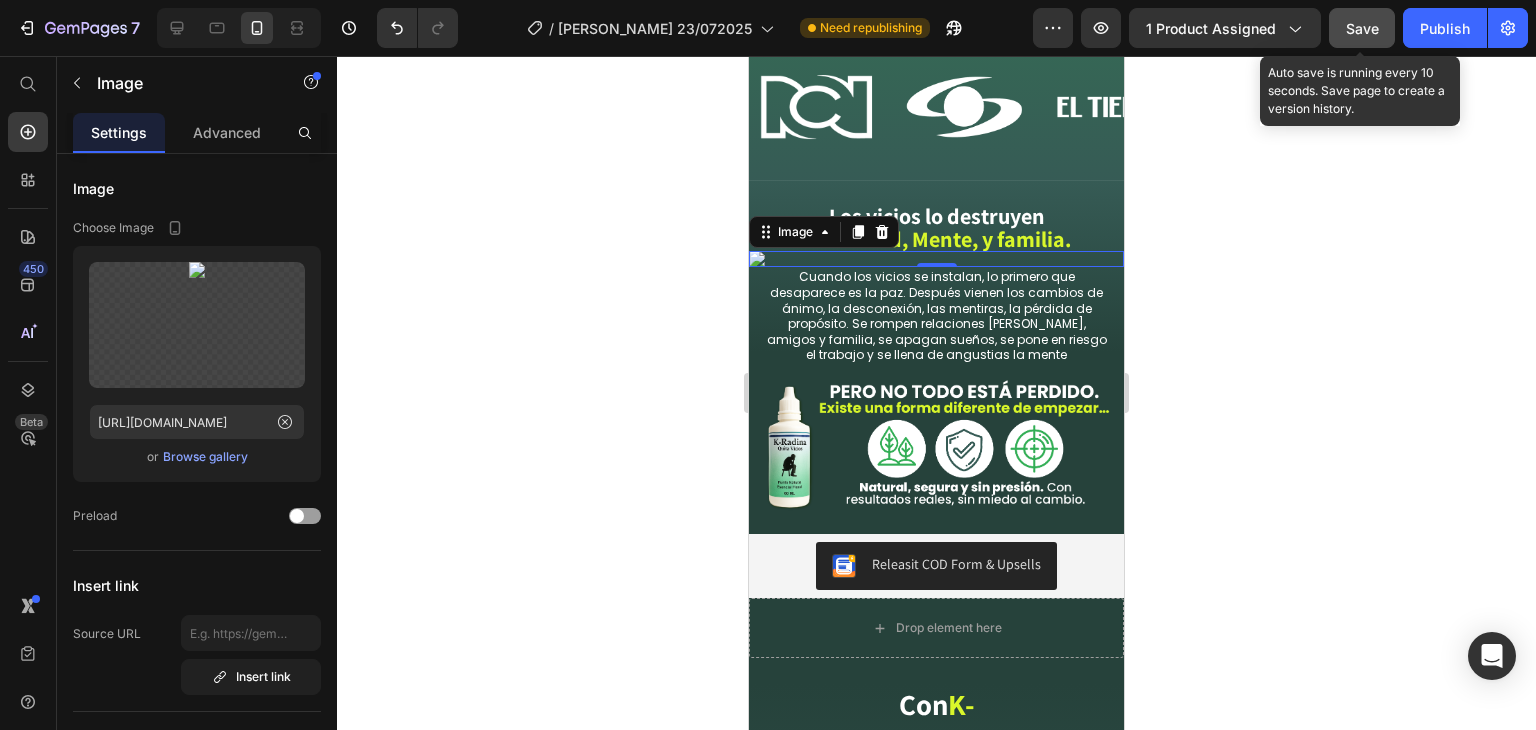 click on "Save" 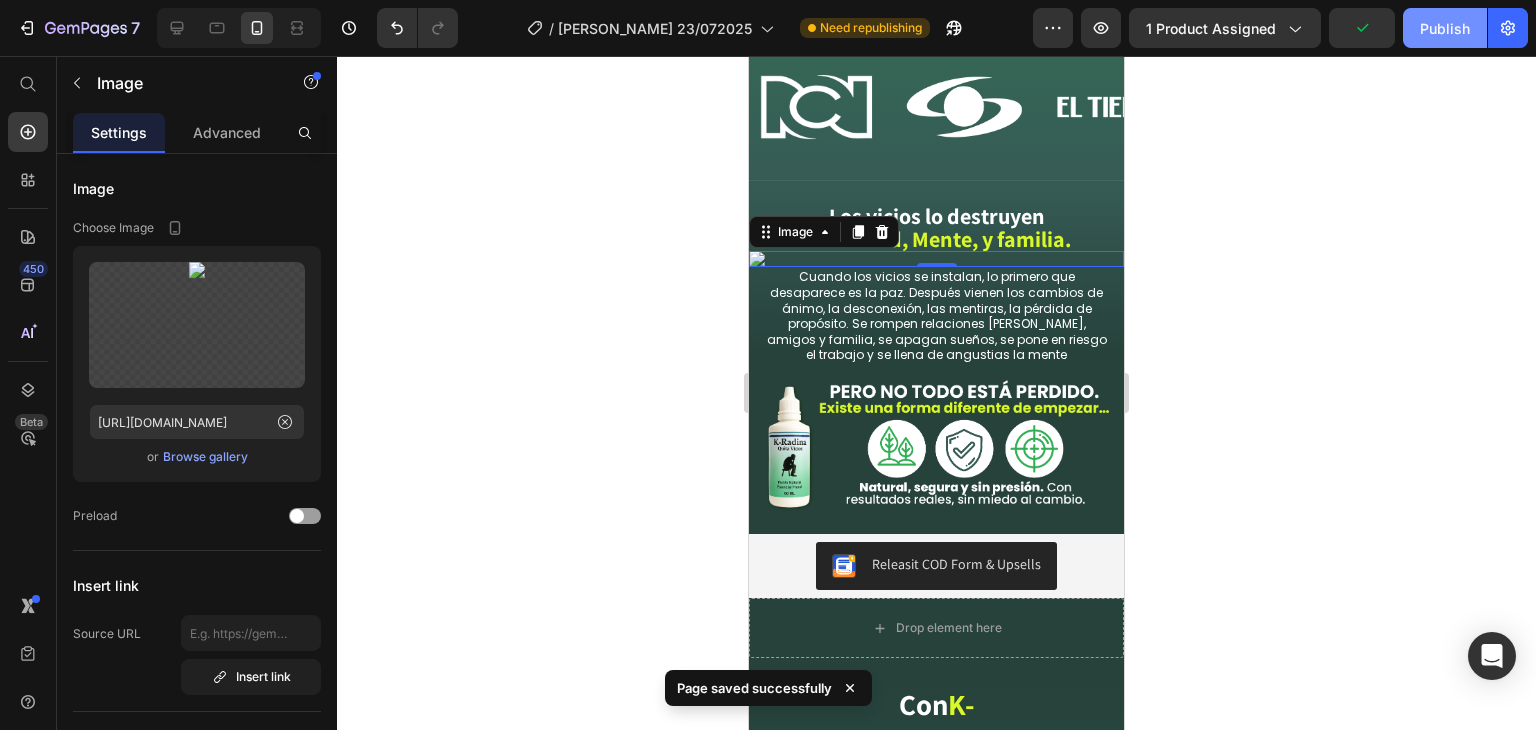 click on "Publish" 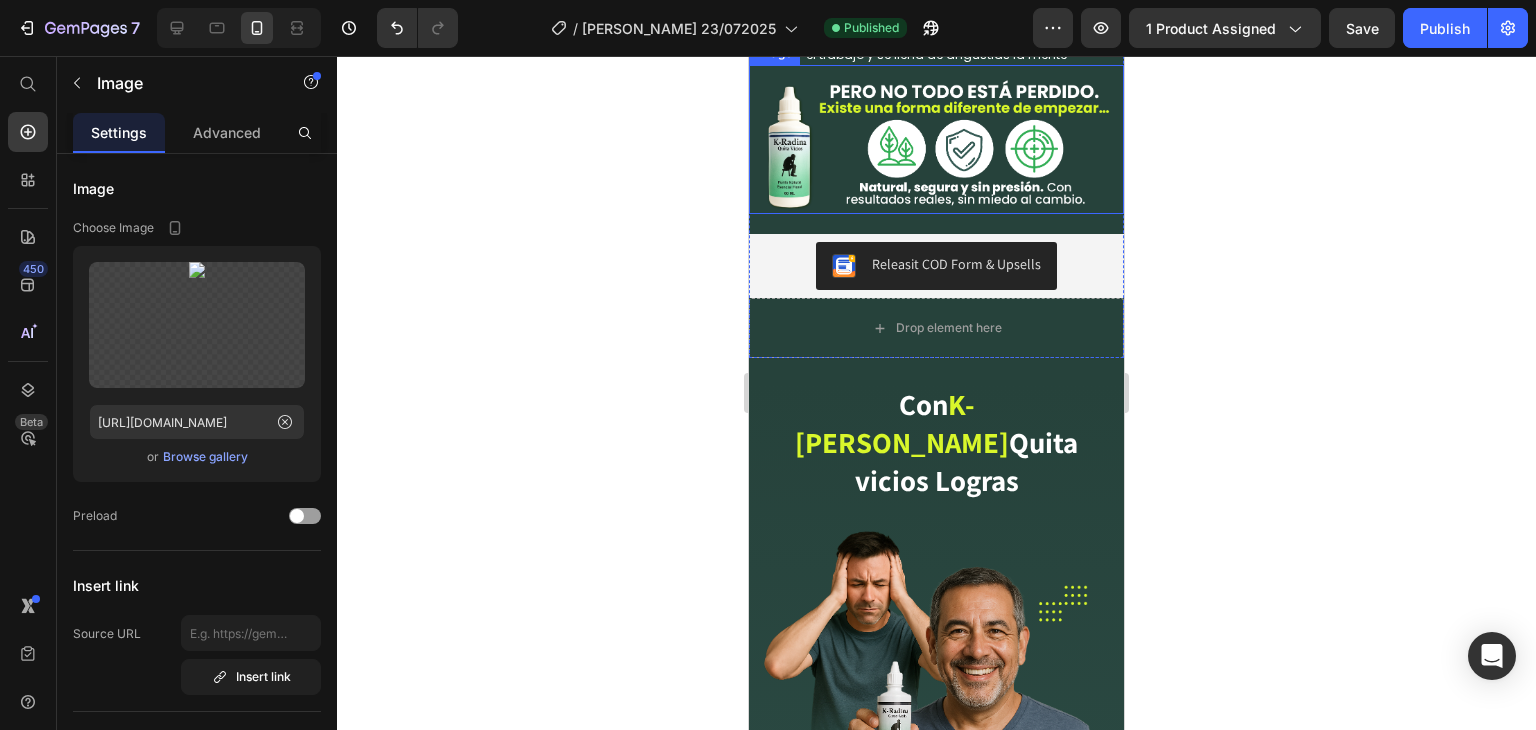 scroll, scrollTop: 1100, scrollLeft: 0, axis: vertical 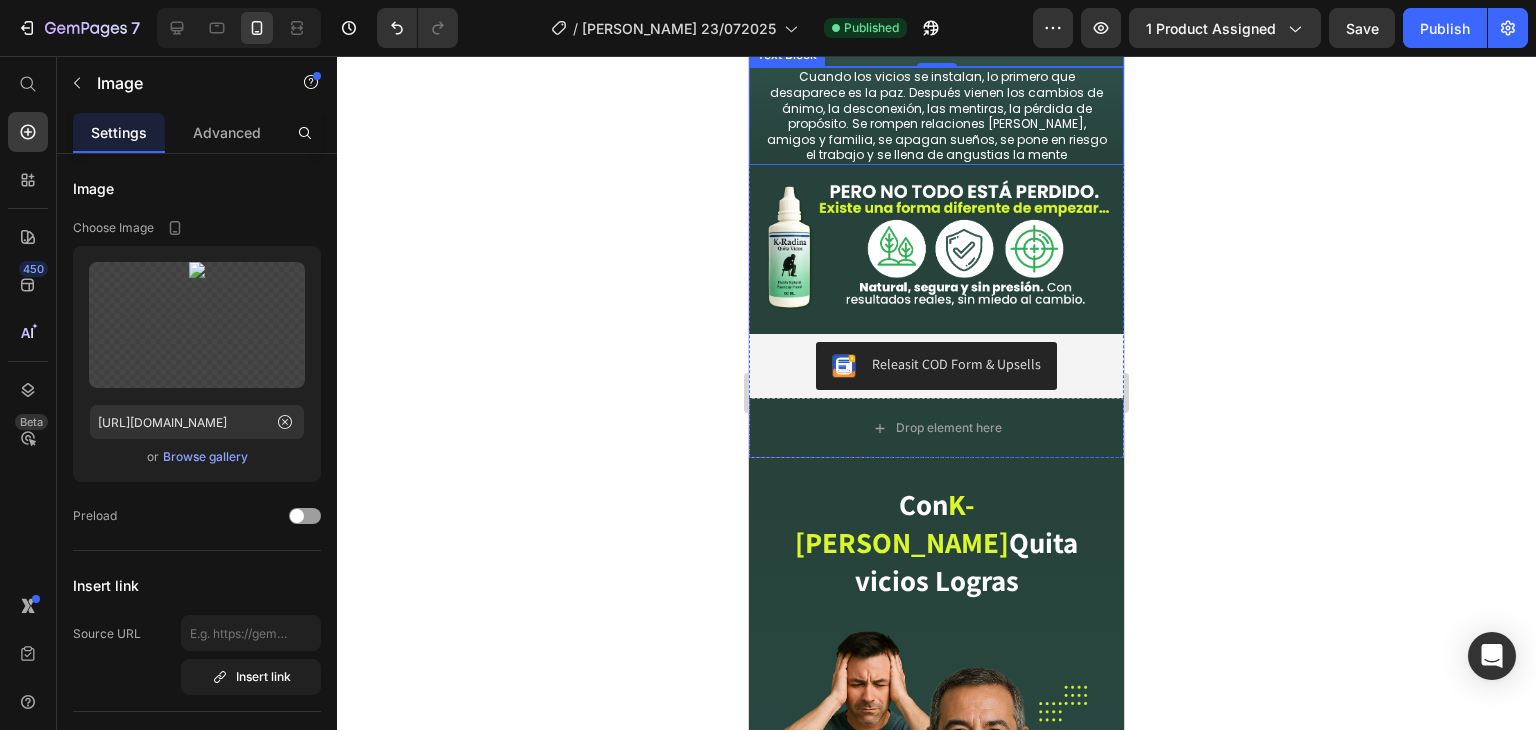click on "Cuando los vicios se instalan, lo primero que desaparece es la paz. Después vienen los cambios de ánimo, la desconexión, las mentiras, la pérdida de propósito. Se rompen relaciones [PERSON_NAME], amigos y familia, se apagan sueños, se pone en riesgo el trabajo y se llena de angustias la mente" at bounding box center (936, 116) 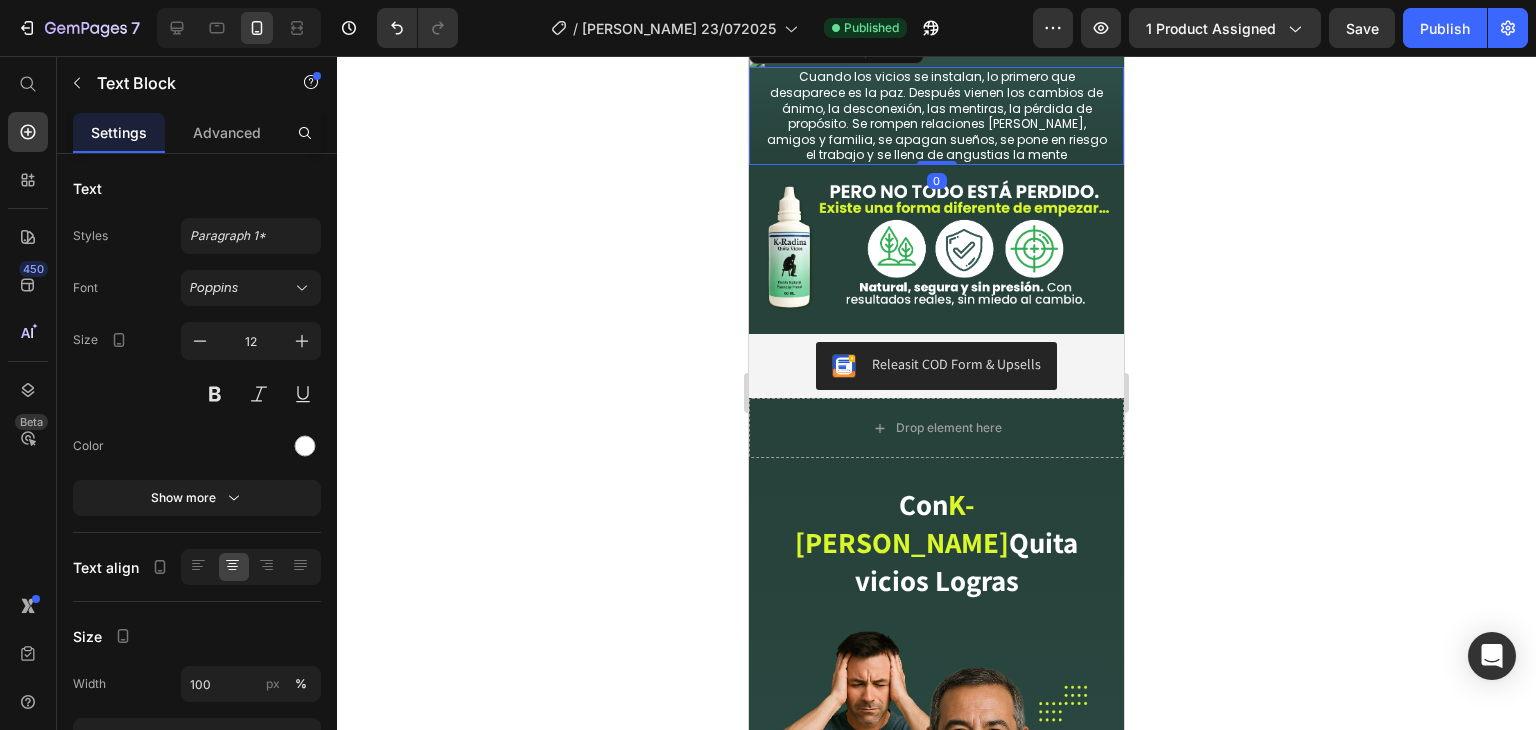click on "Cuando los vicios se instalan, lo primero que desaparece es la paz. Después vienen los cambios de ánimo, la desconexión, las mentiras, la pérdida de propósito. Se rompen relaciones [PERSON_NAME], amigos y familia, se apagan sueños, se pone en riesgo el trabajo y se llena de angustias la mente" at bounding box center (936, 116) 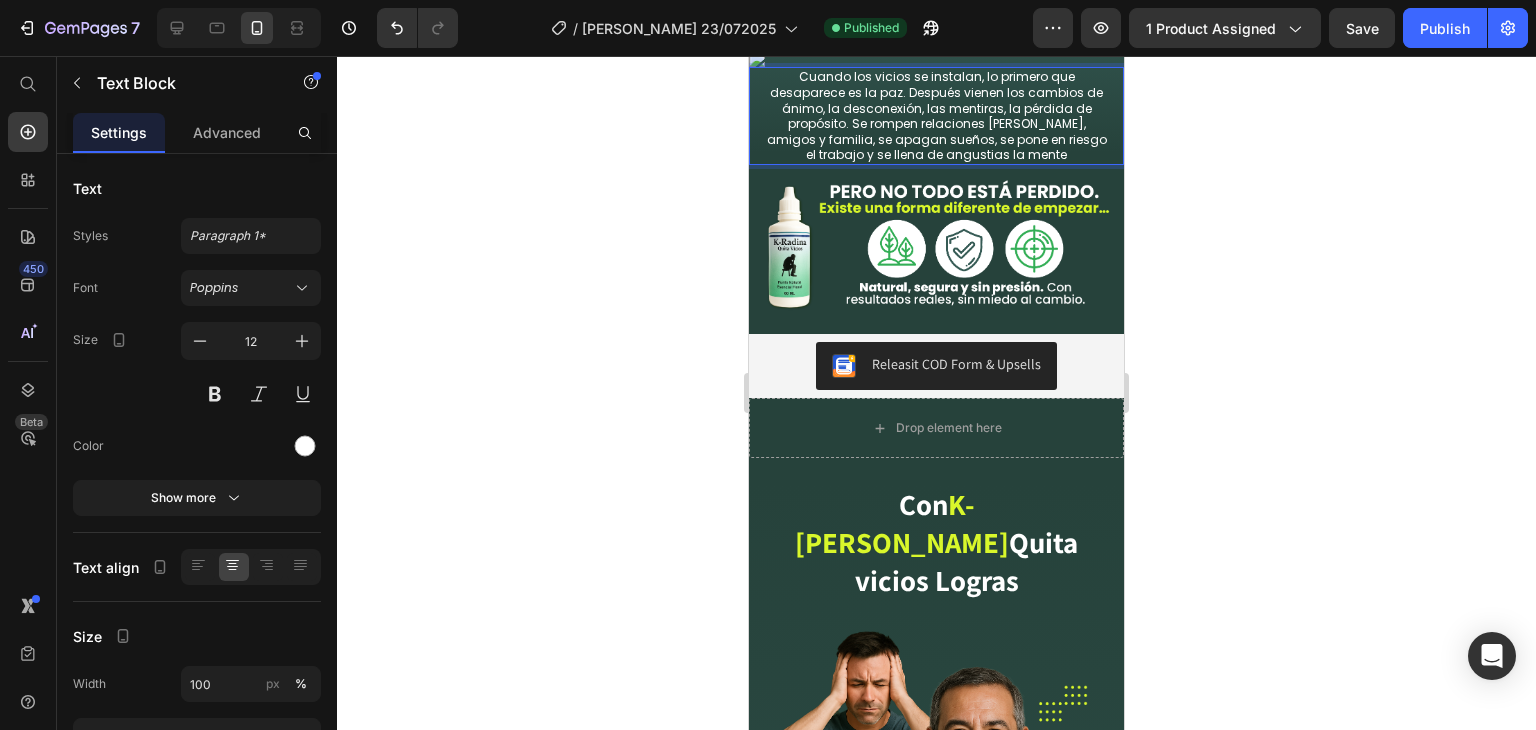 click on "Cuando los vicios se instalan, lo primero que desaparece es la paz. Después vienen los cambios de ánimo, la desconexión, las mentiras, la pérdida de propósito. Se rompen relaciones [PERSON_NAME], amigos y familia, se apagan sueños, se pone en riesgo el trabajo y se llena de angustias la mente" at bounding box center (936, 116) 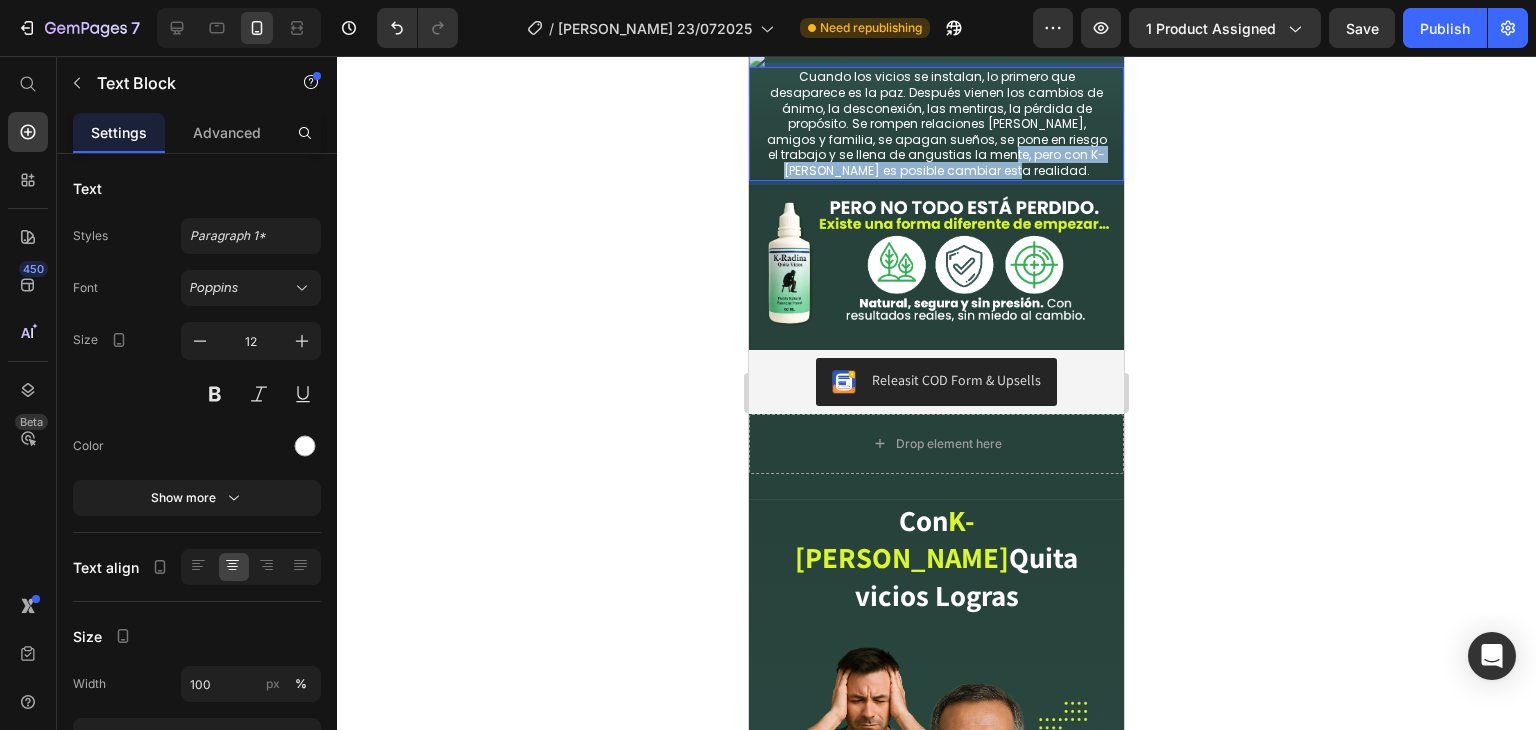drag, startPoint x: 1056, startPoint y: 530, endPoint x: 1017, endPoint y: 514, distance: 42.154476 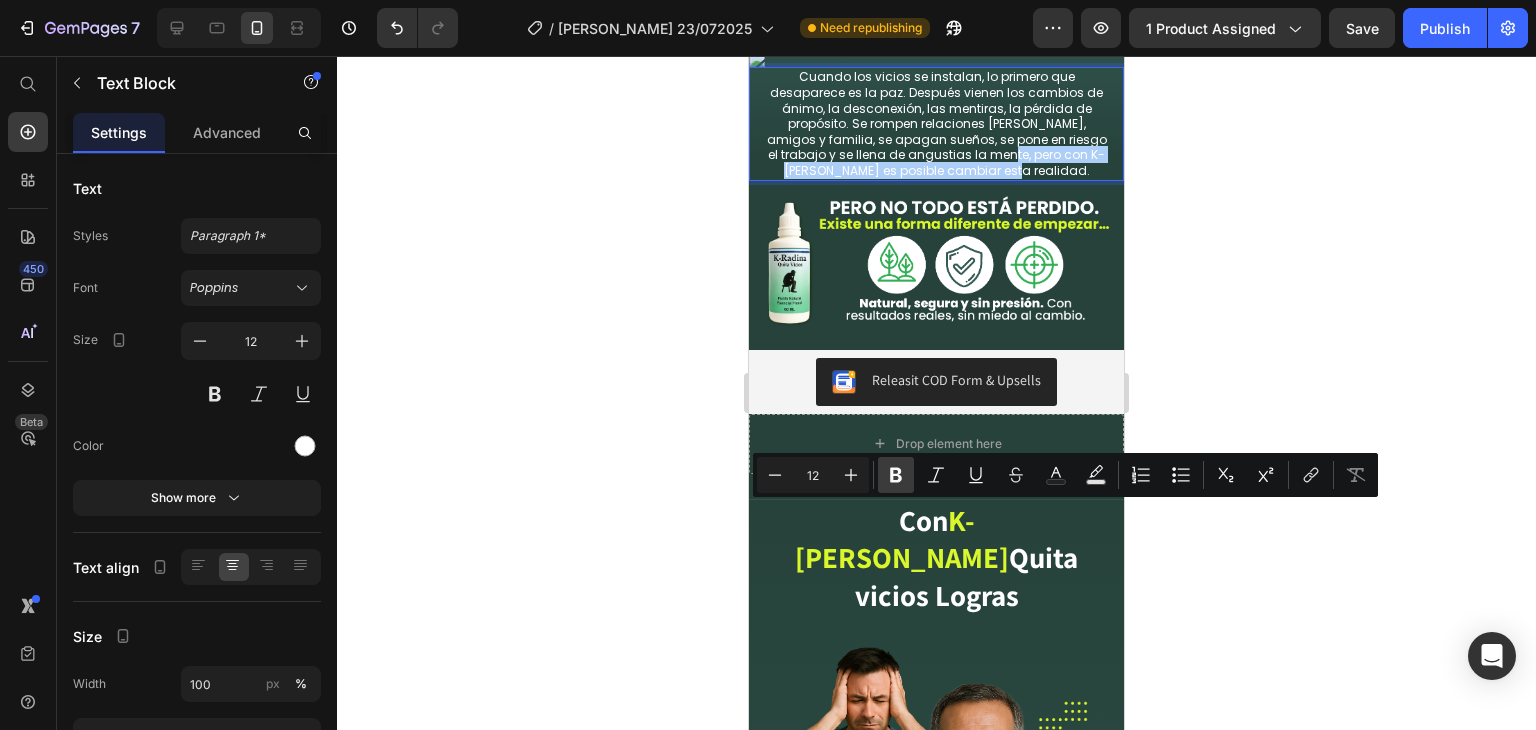 click on "Bold" at bounding box center [896, 475] 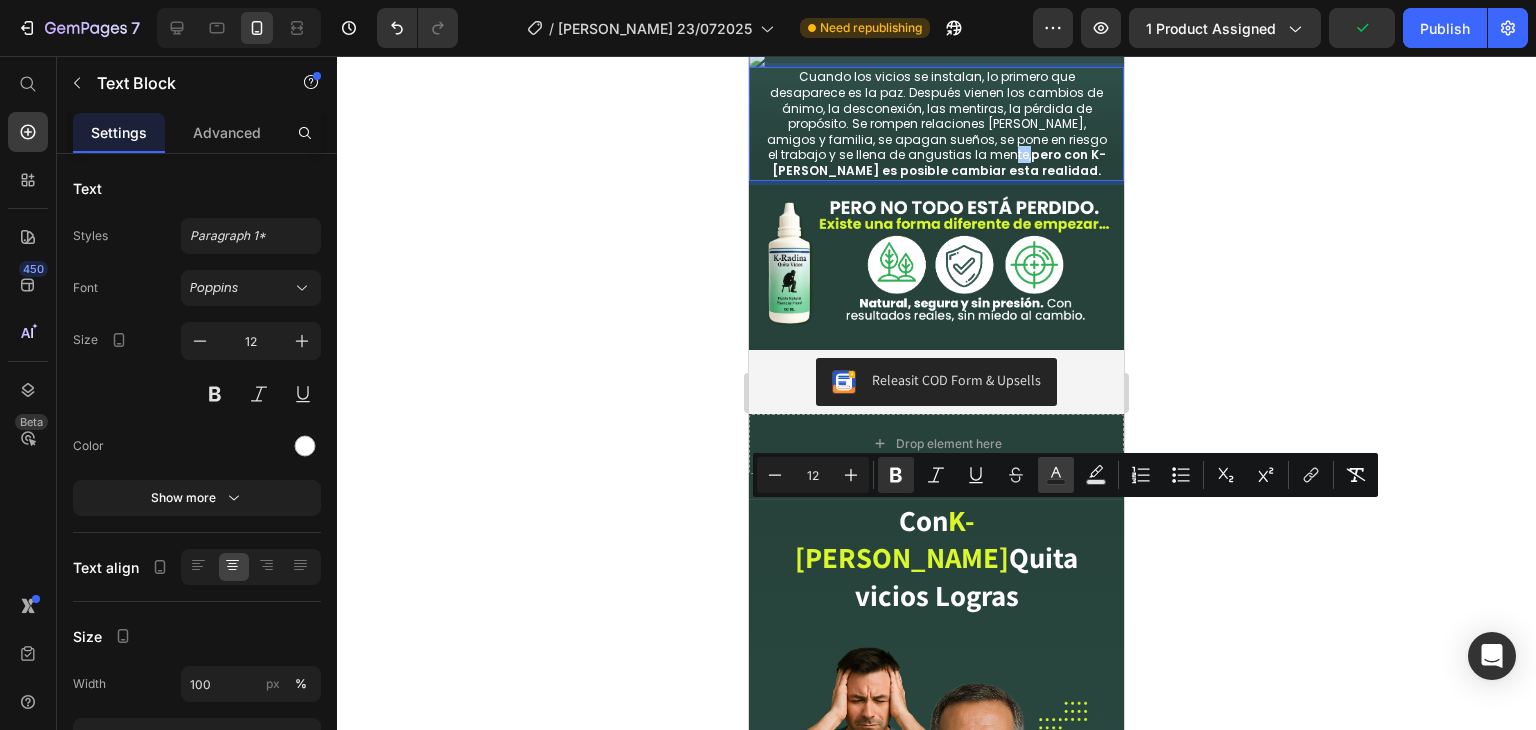 click 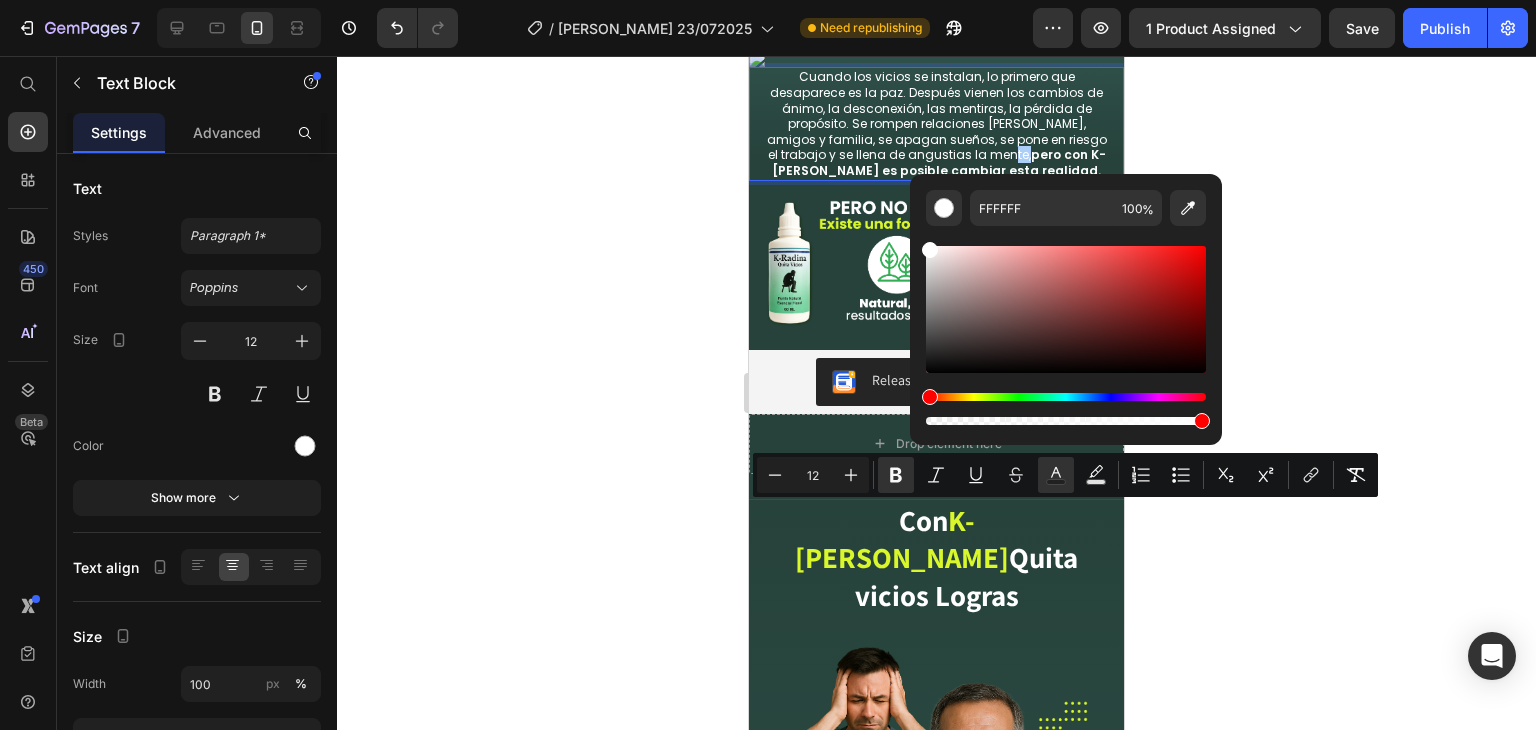 click at bounding box center (1066, 409) 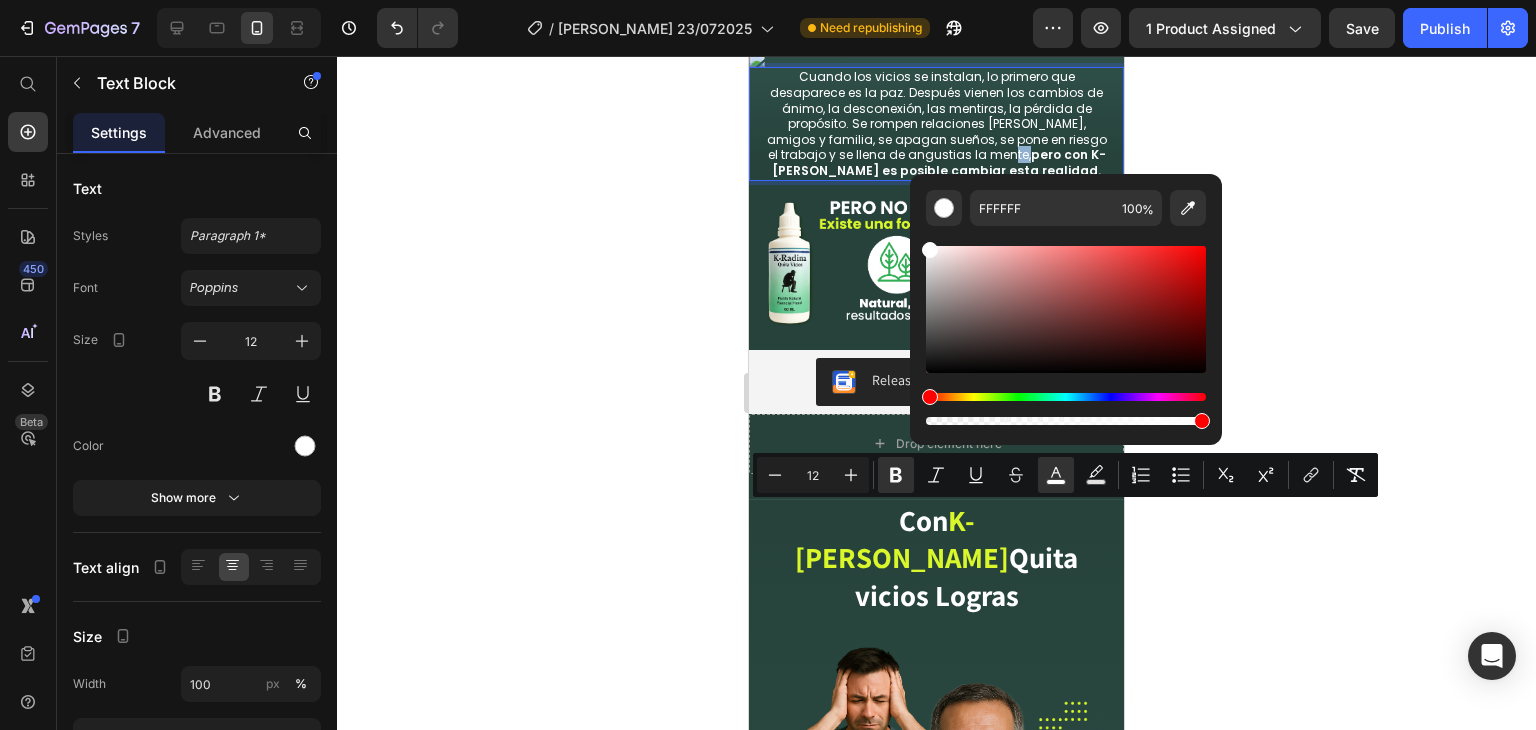 click at bounding box center [1066, 397] 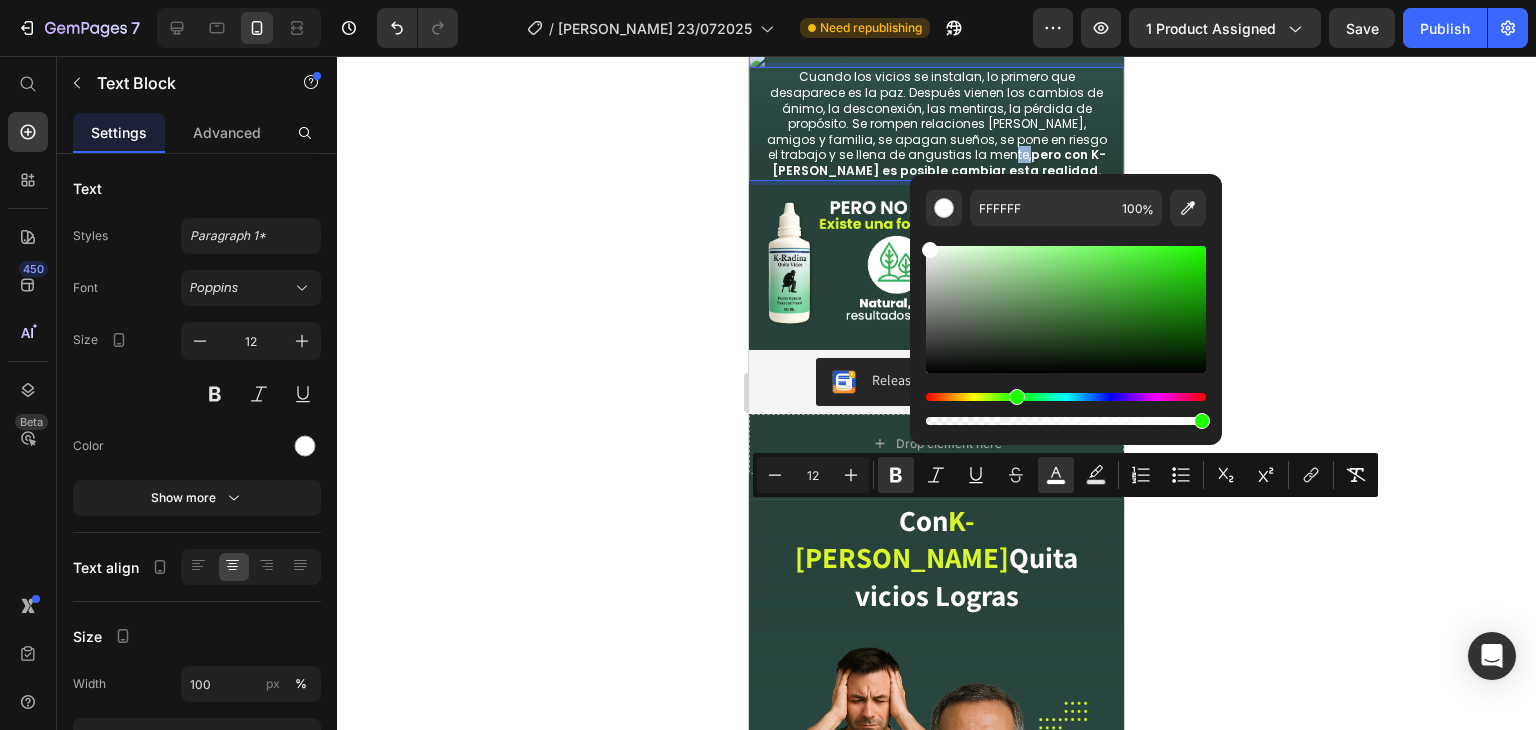click at bounding box center [1066, 309] 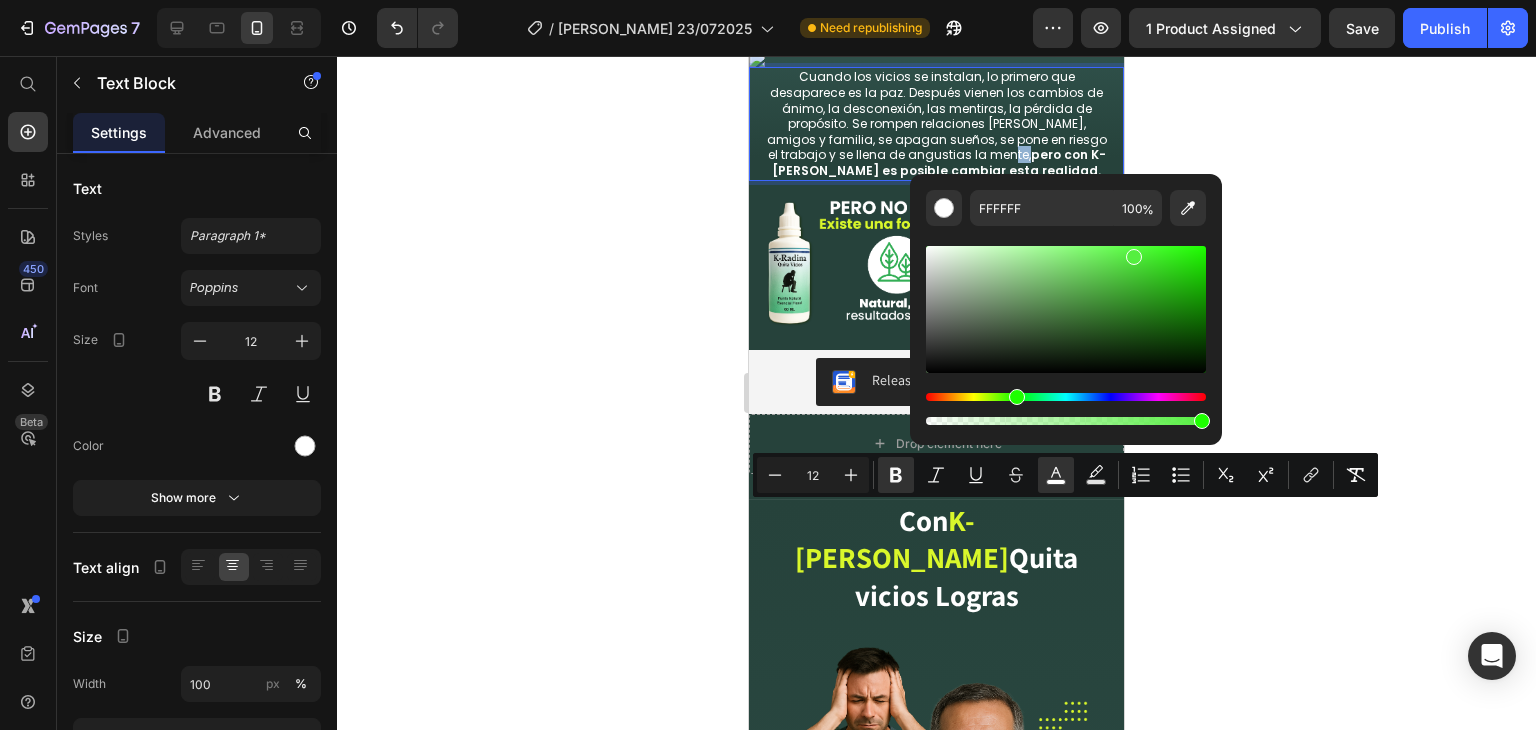 type on "55EF40" 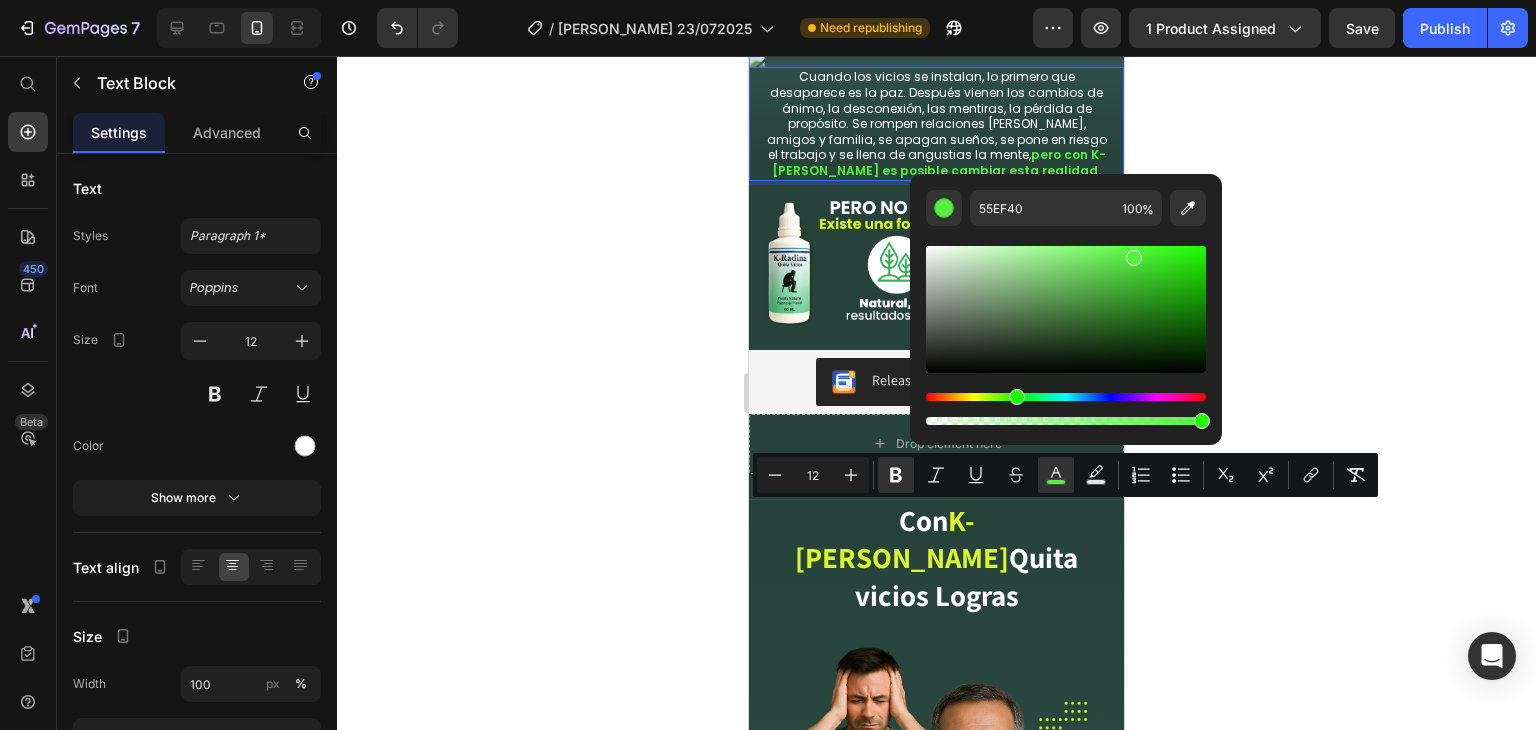 click 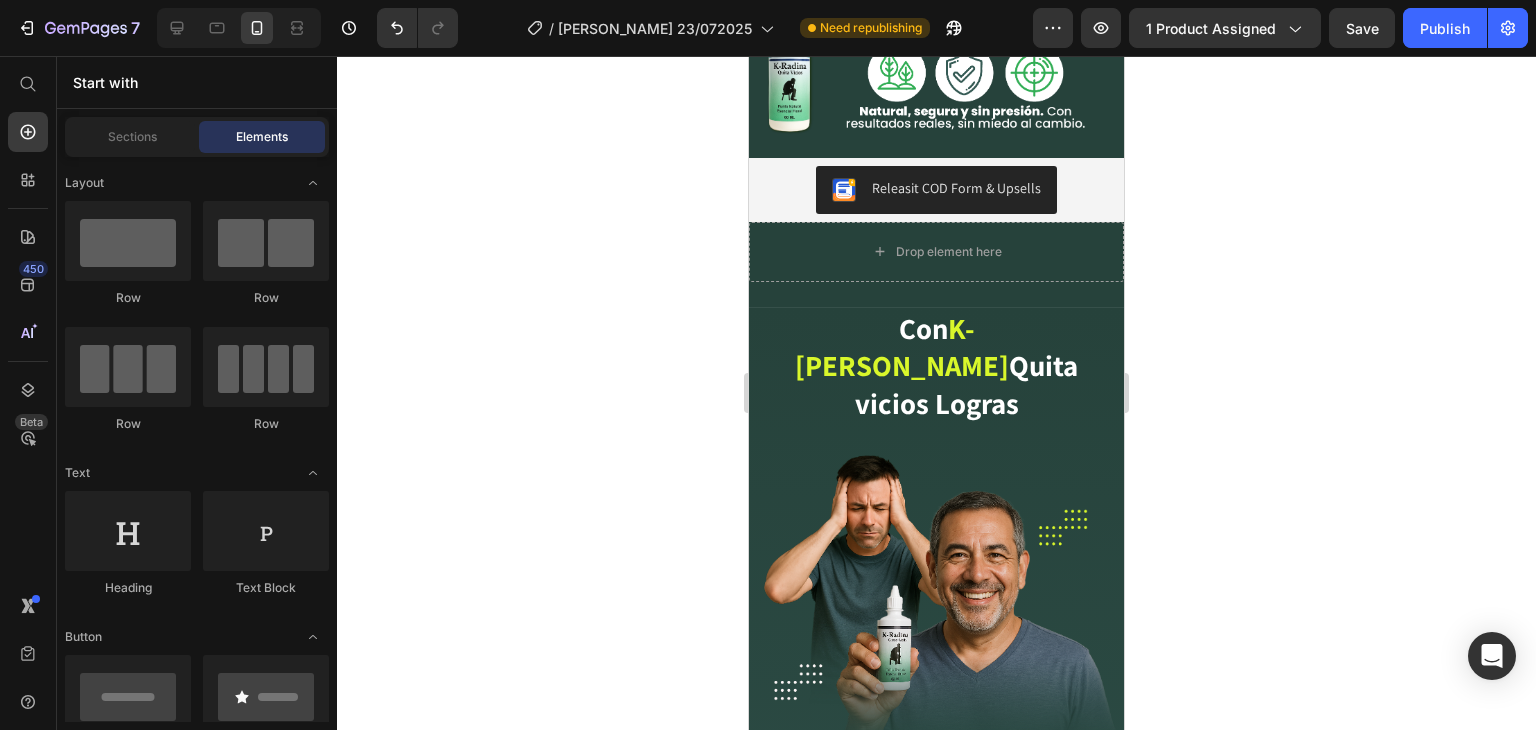 scroll, scrollTop: 1300, scrollLeft: 0, axis: vertical 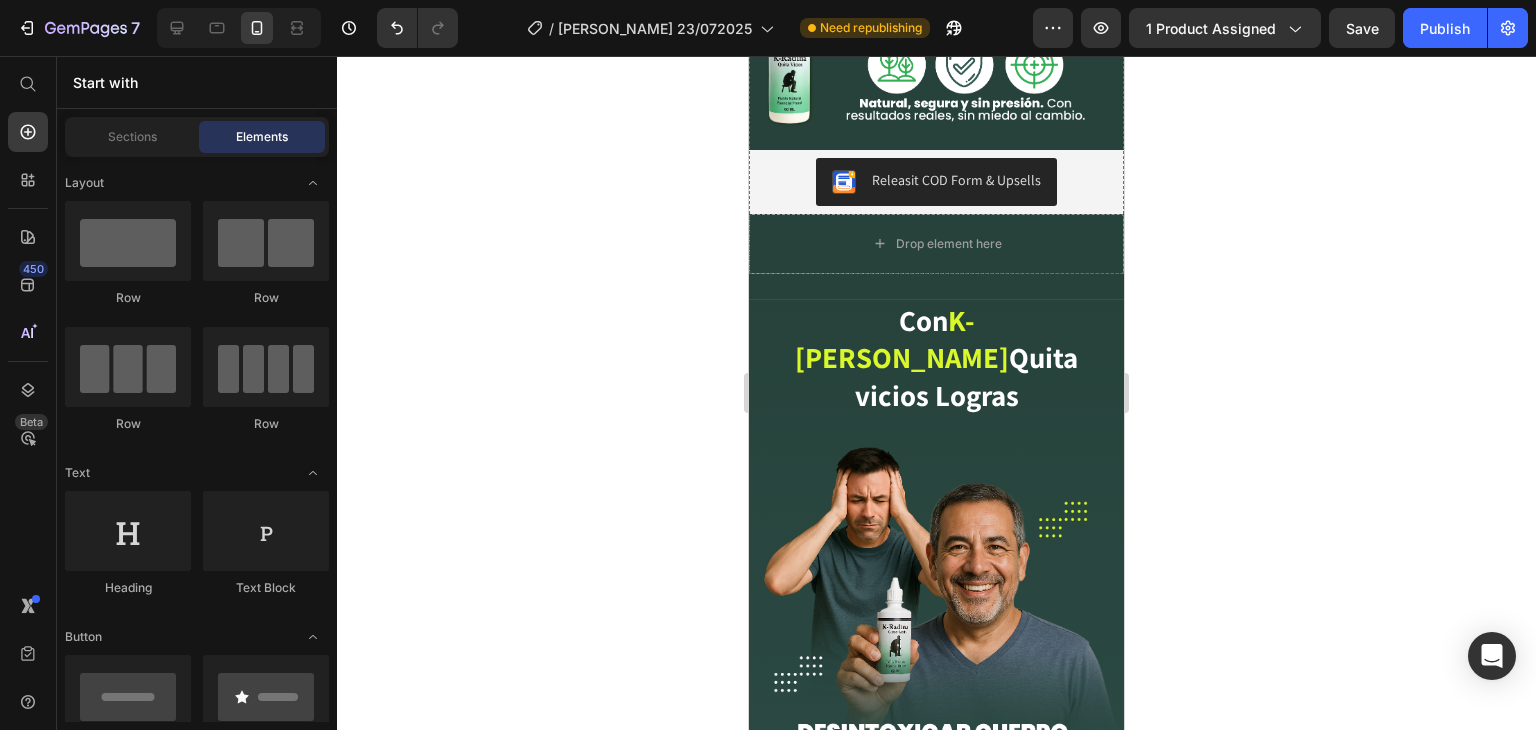 click on "pero con K-[PERSON_NAME] es posible cambiar esta realidad." at bounding box center (939, -38) 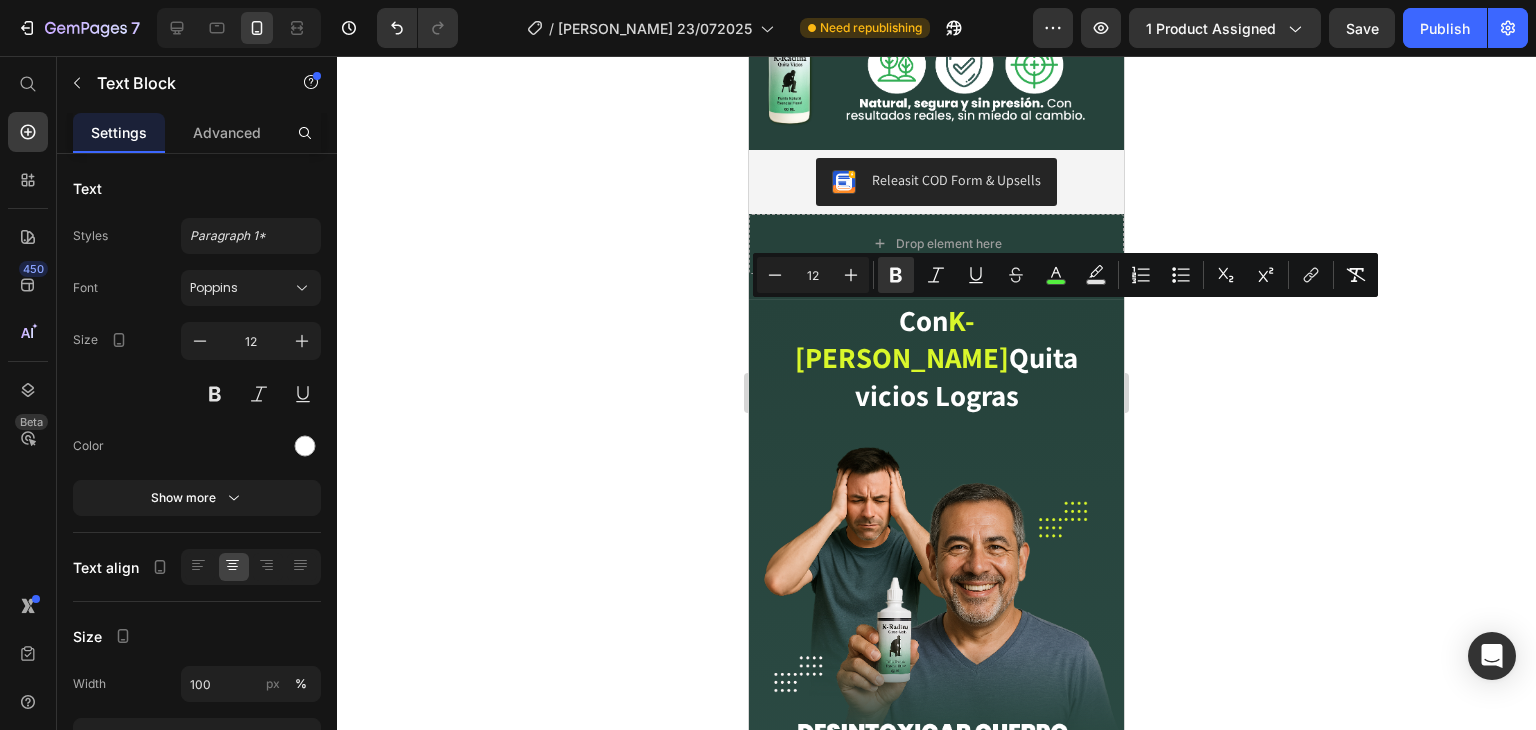 drag, startPoint x: 1055, startPoint y: 333, endPoint x: 1018, endPoint y: 316, distance: 40.718548 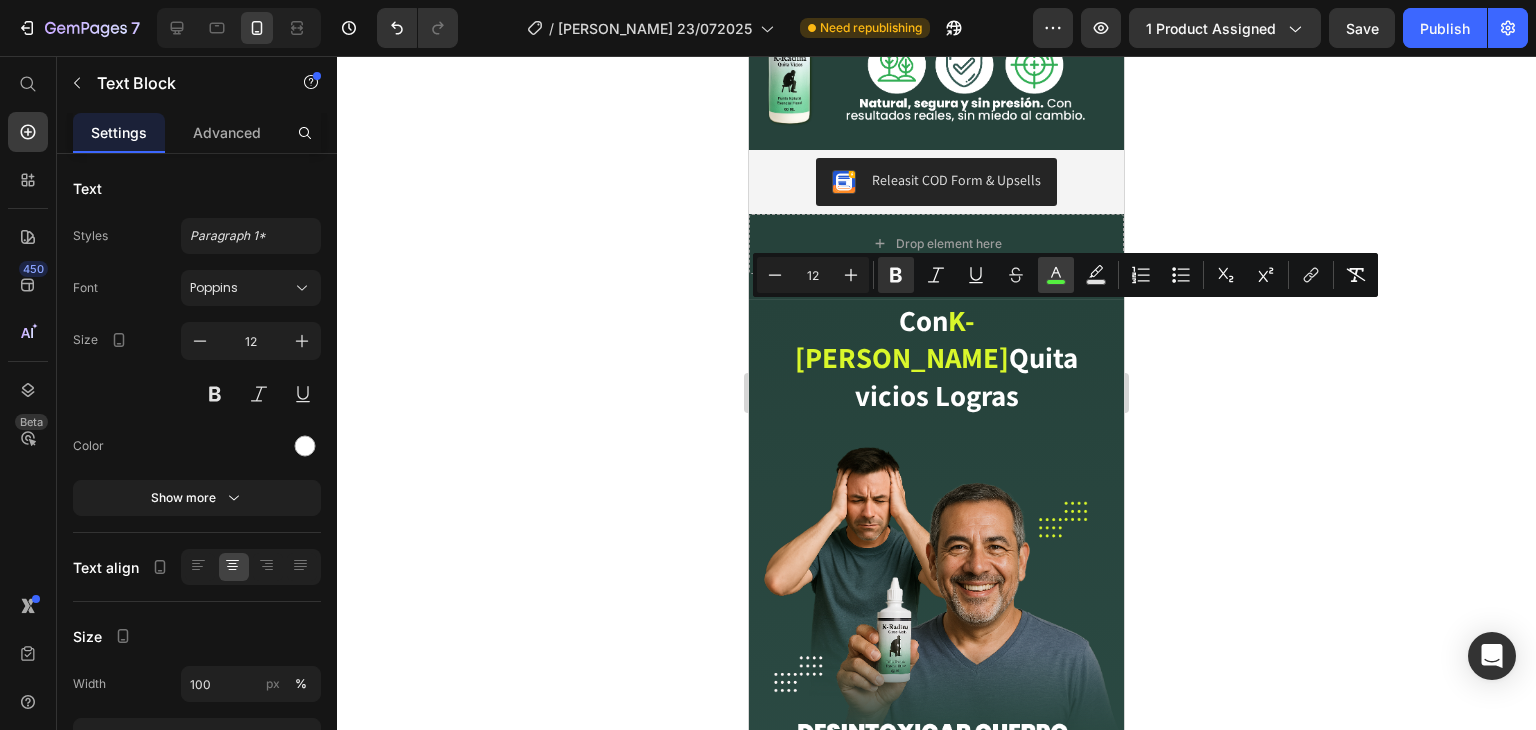 click on "color" at bounding box center [1056, 275] 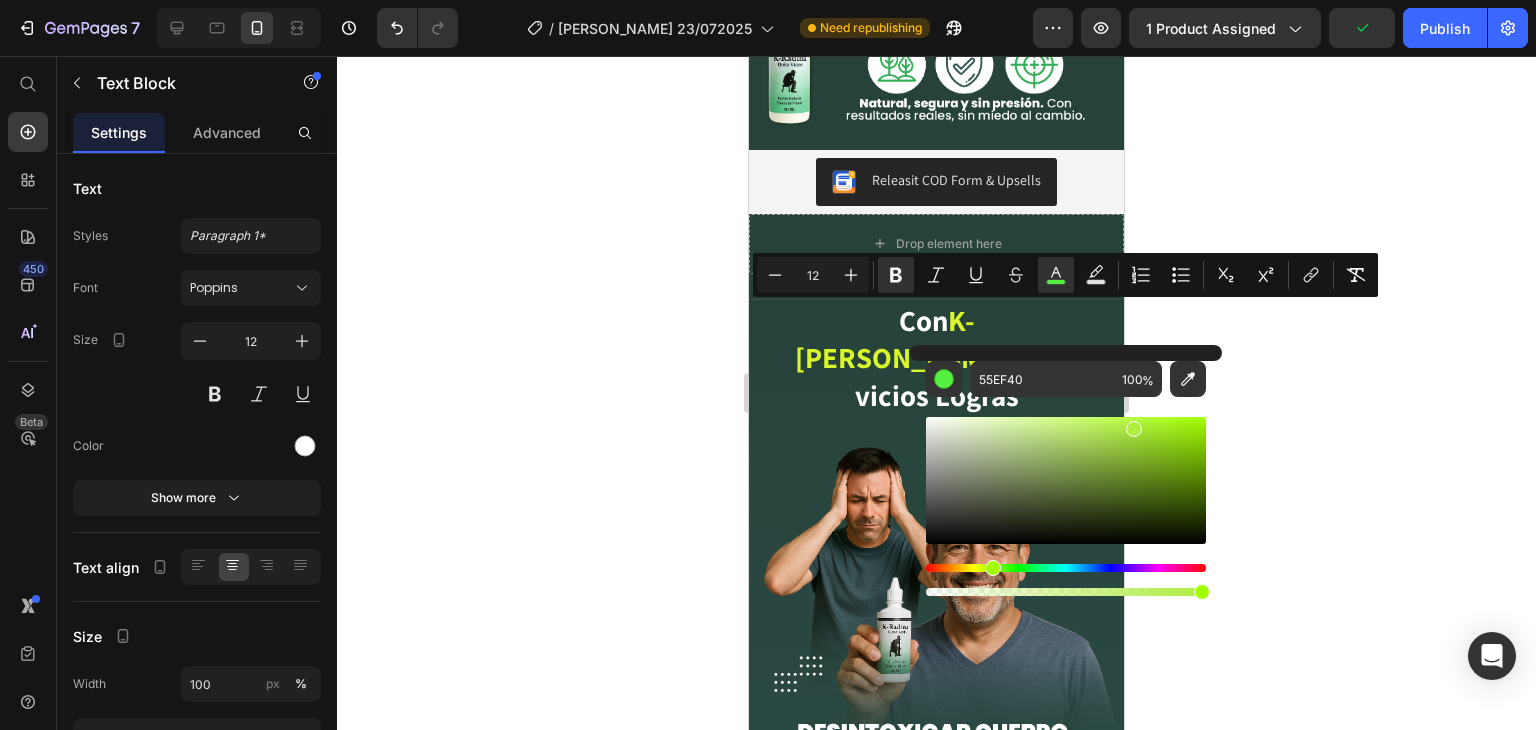 type on "AEEE40" 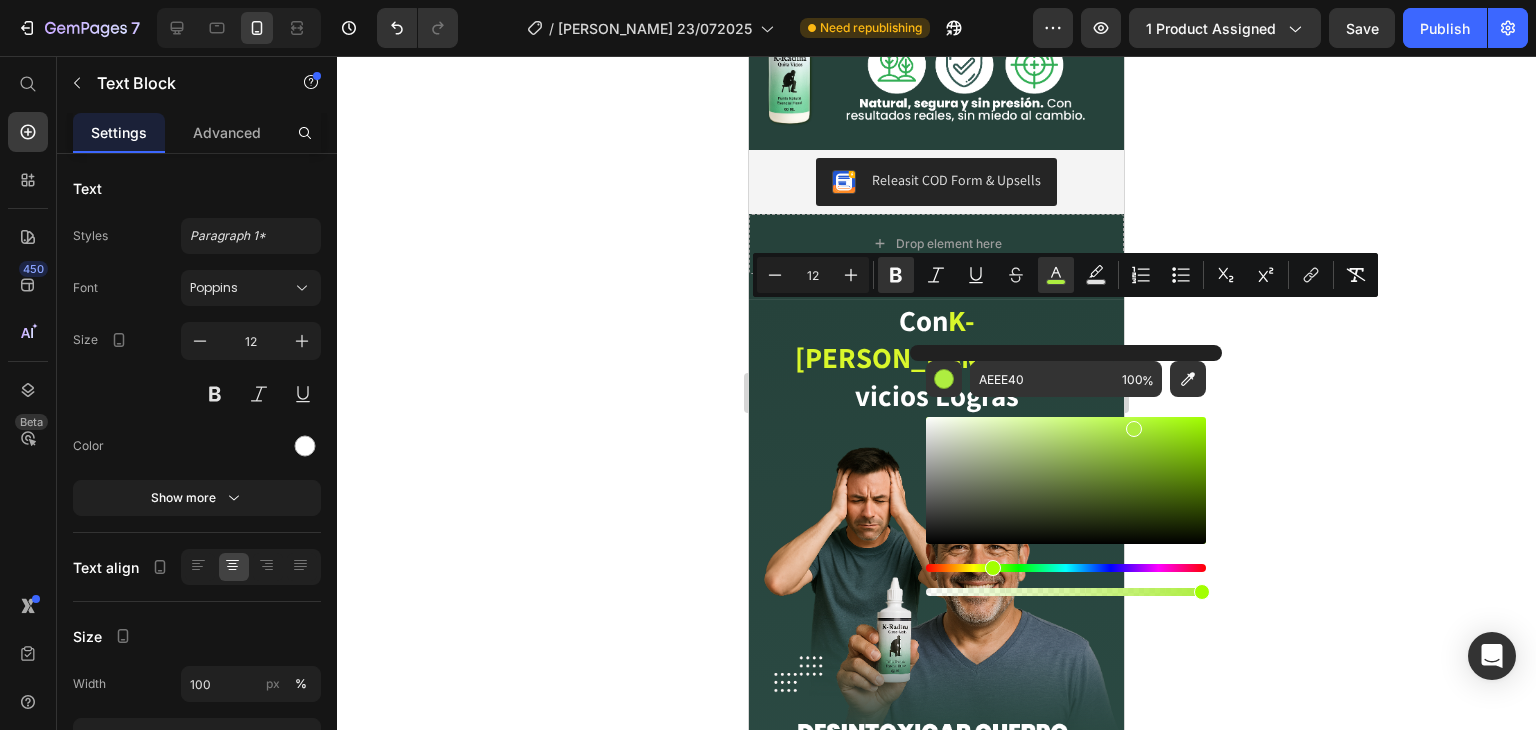 drag, startPoint x: 1011, startPoint y: 568, endPoint x: 990, endPoint y: 565, distance: 21.213203 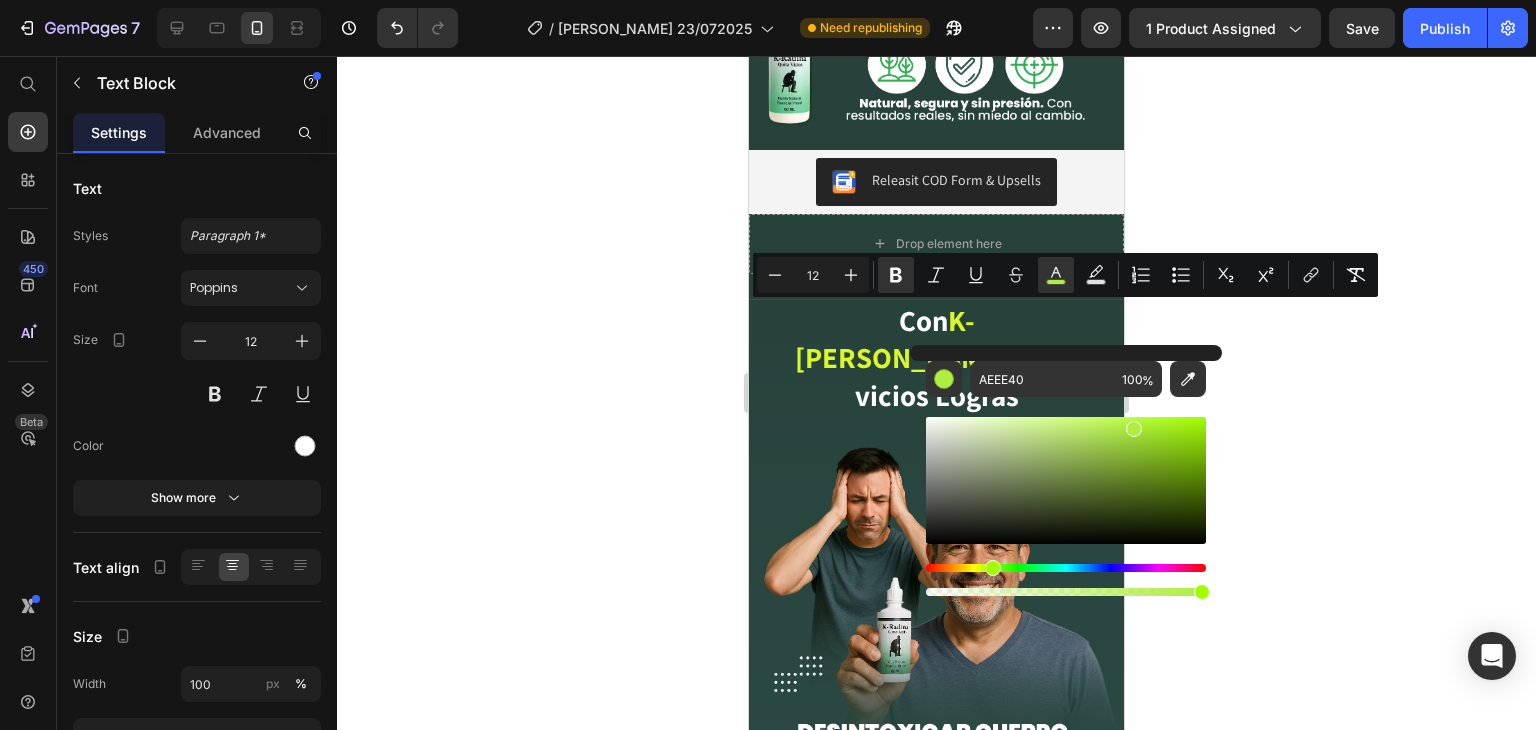 click 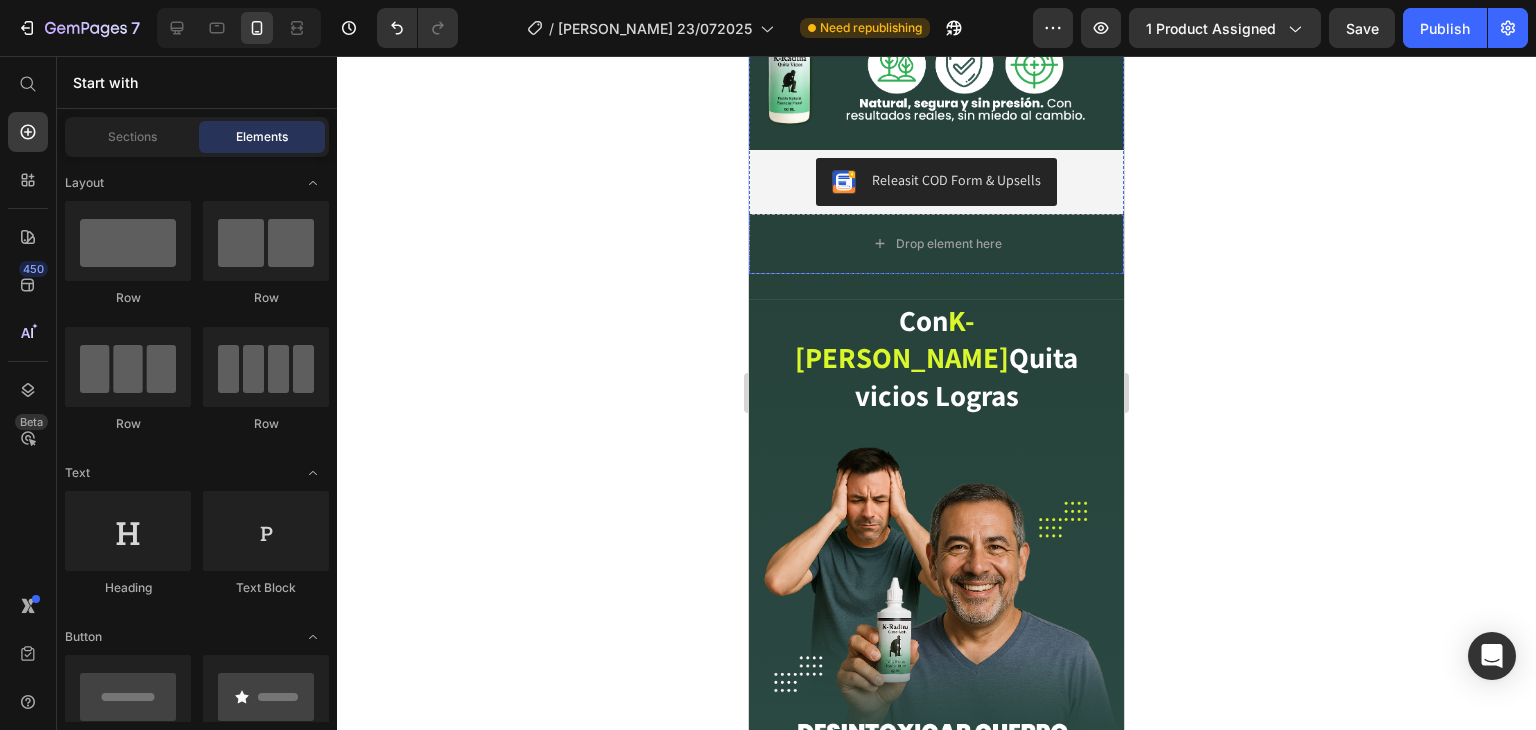 click on "pero con K-[PERSON_NAME] es posible cambiar esta realidad." at bounding box center [939, -38] 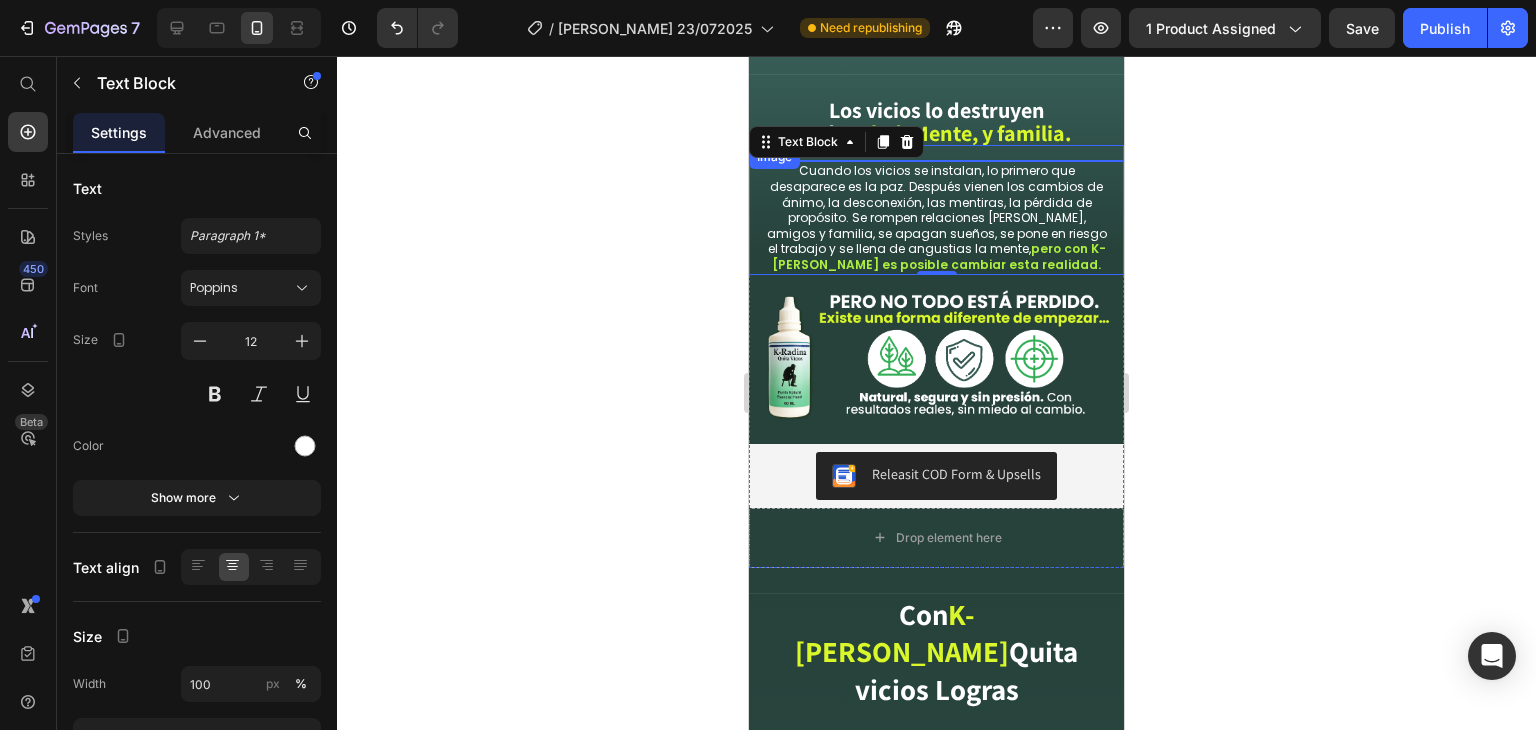 scroll, scrollTop: 1000, scrollLeft: 0, axis: vertical 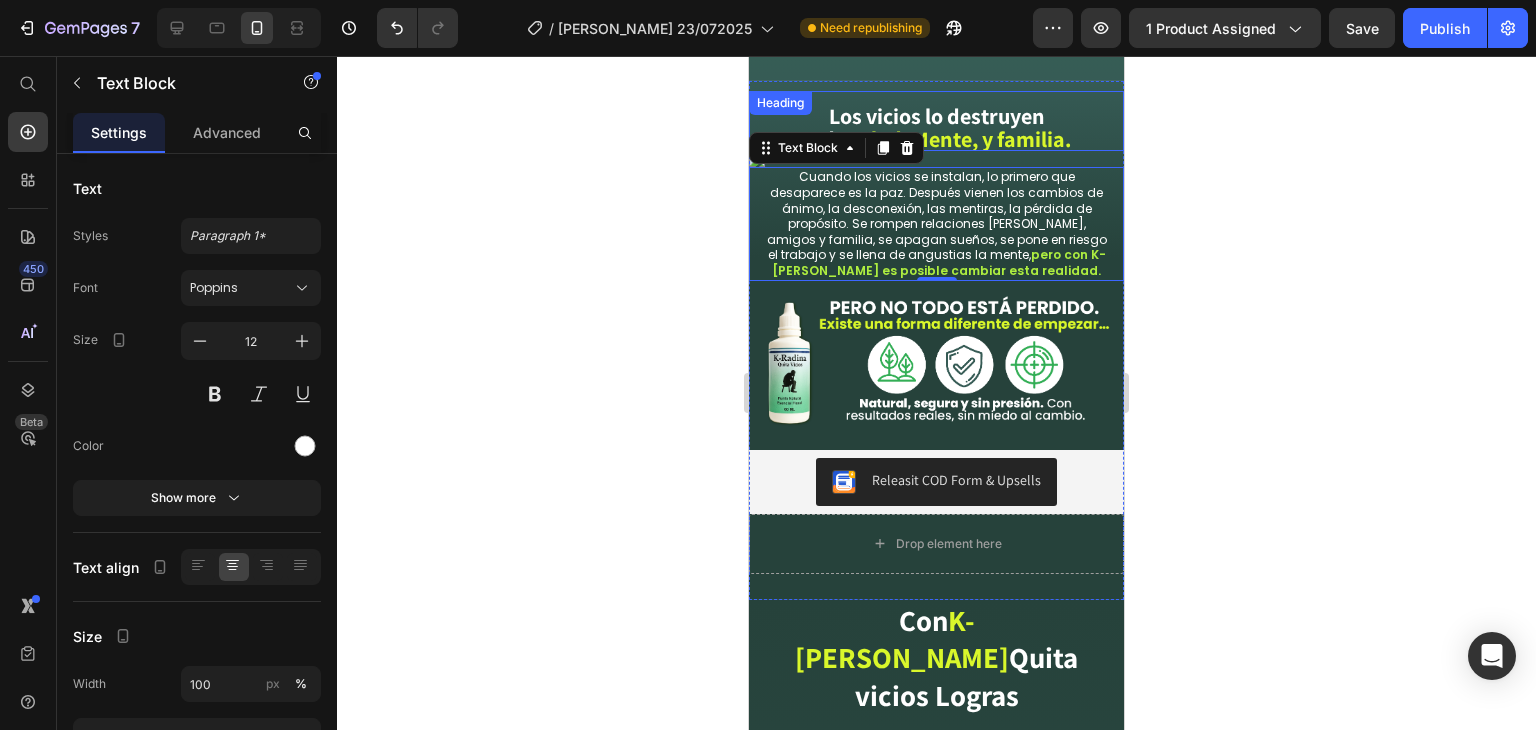 drag, startPoint x: 954, startPoint y: 127, endPoint x: 950, endPoint y: 139, distance: 12.649111 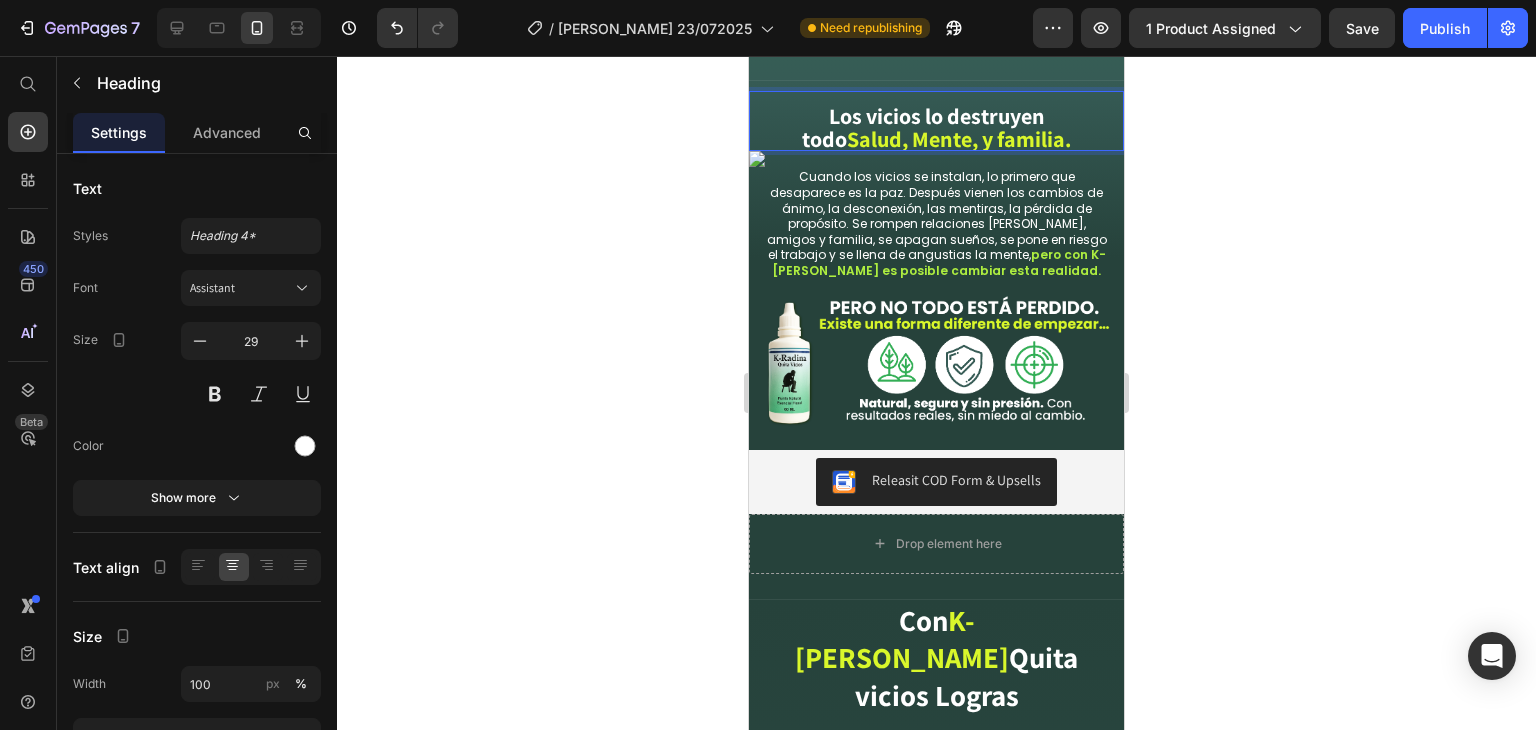 drag, startPoint x: 971, startPoint y: 157, endPoint x: 950, endPoint y: 128, distance: 35.805027 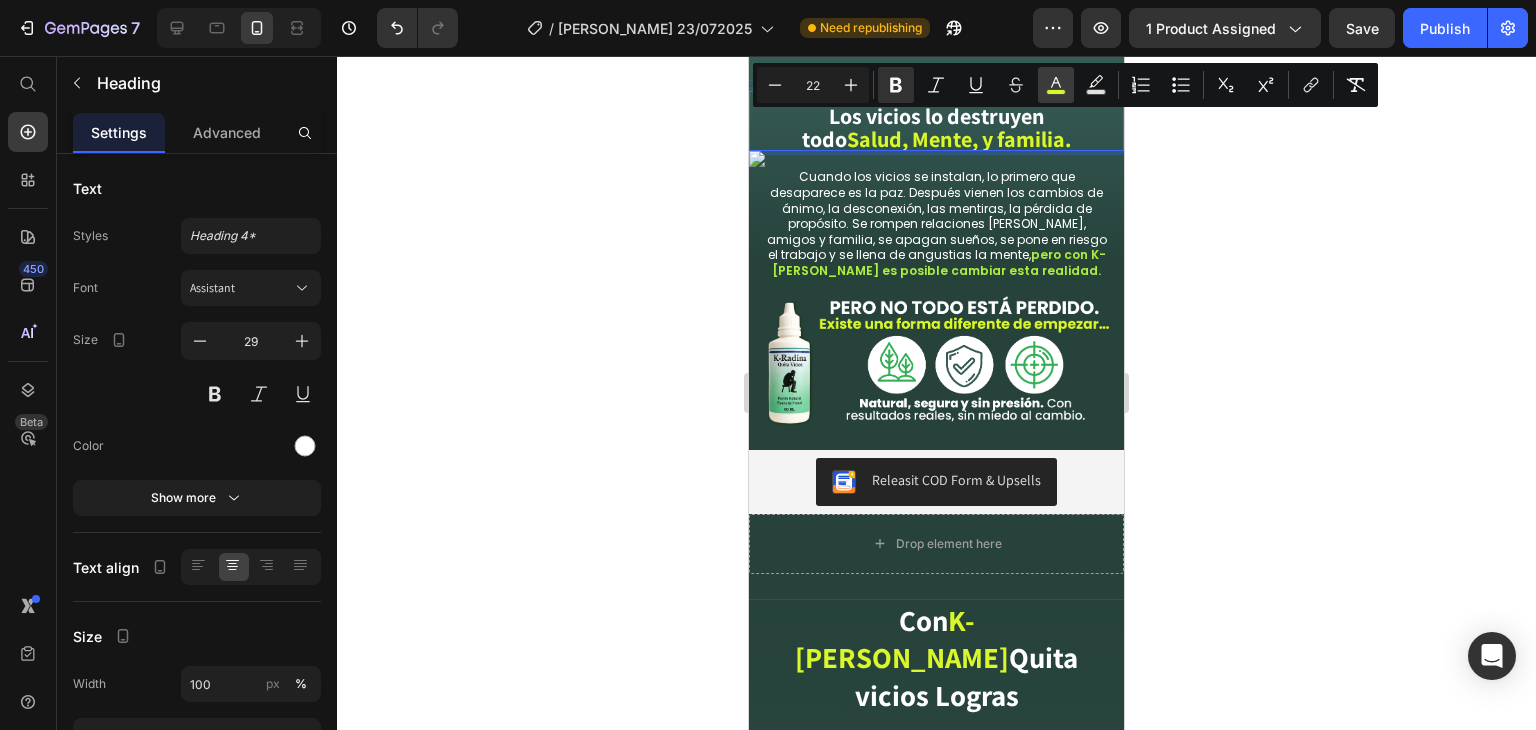 click 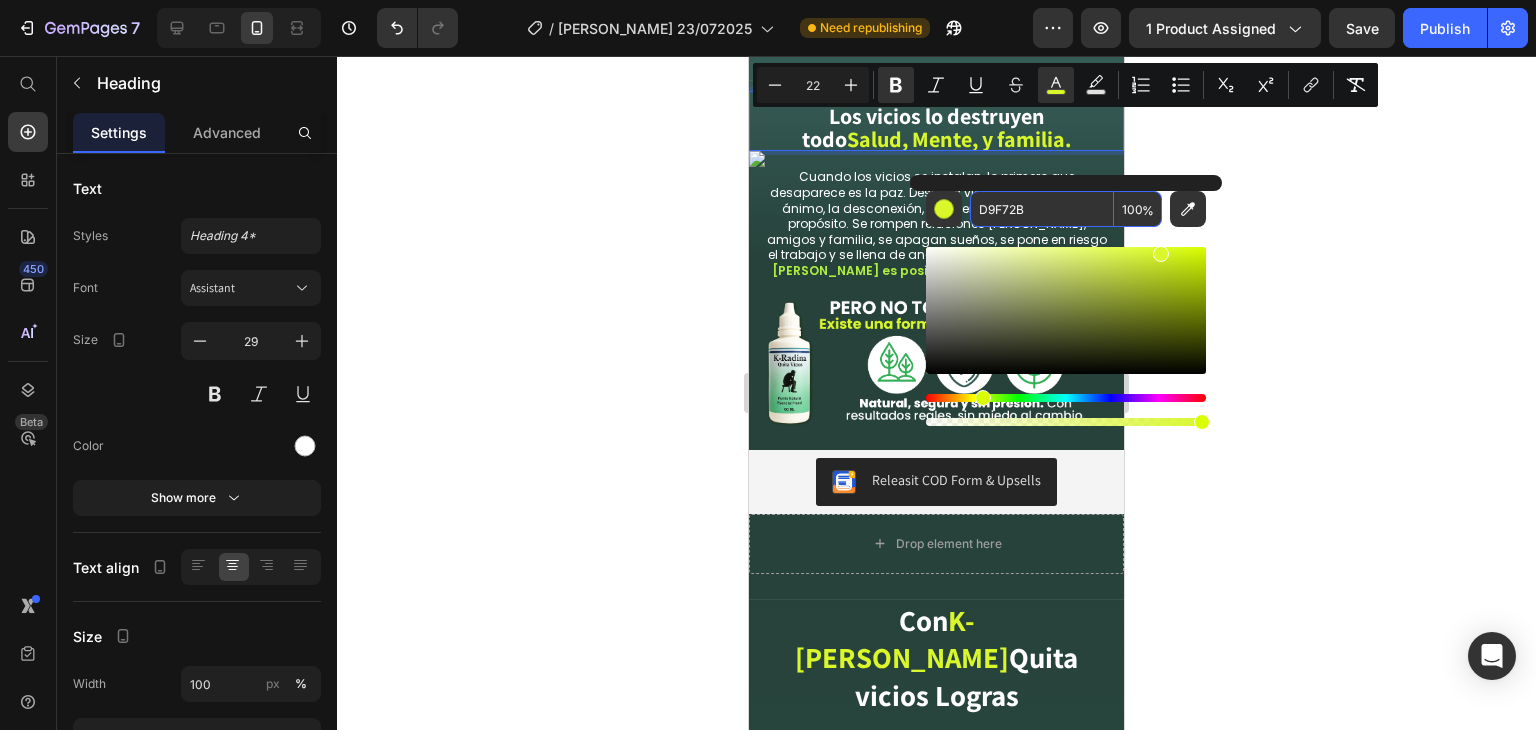 click on "D9F72B" at bounding box center (1042, 209) 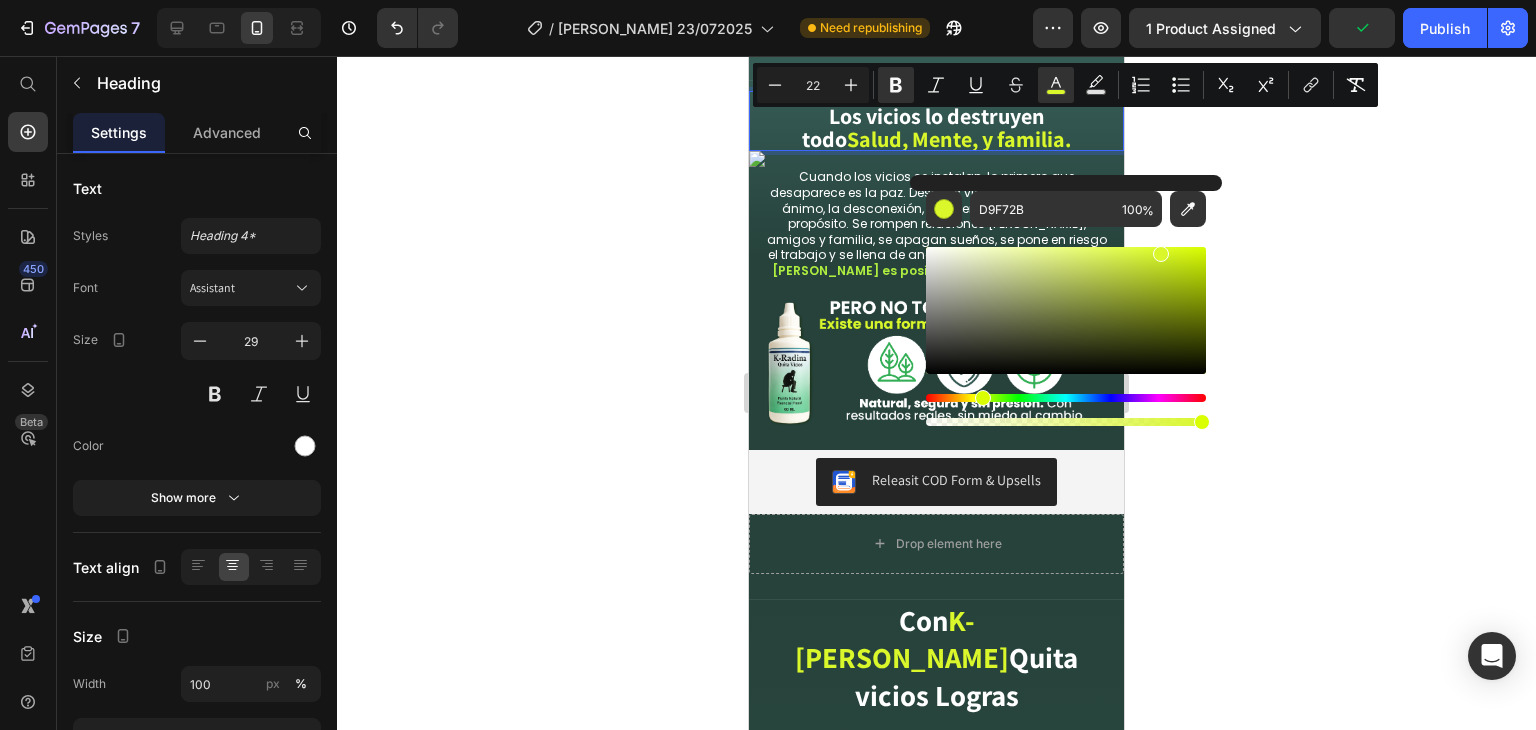 click 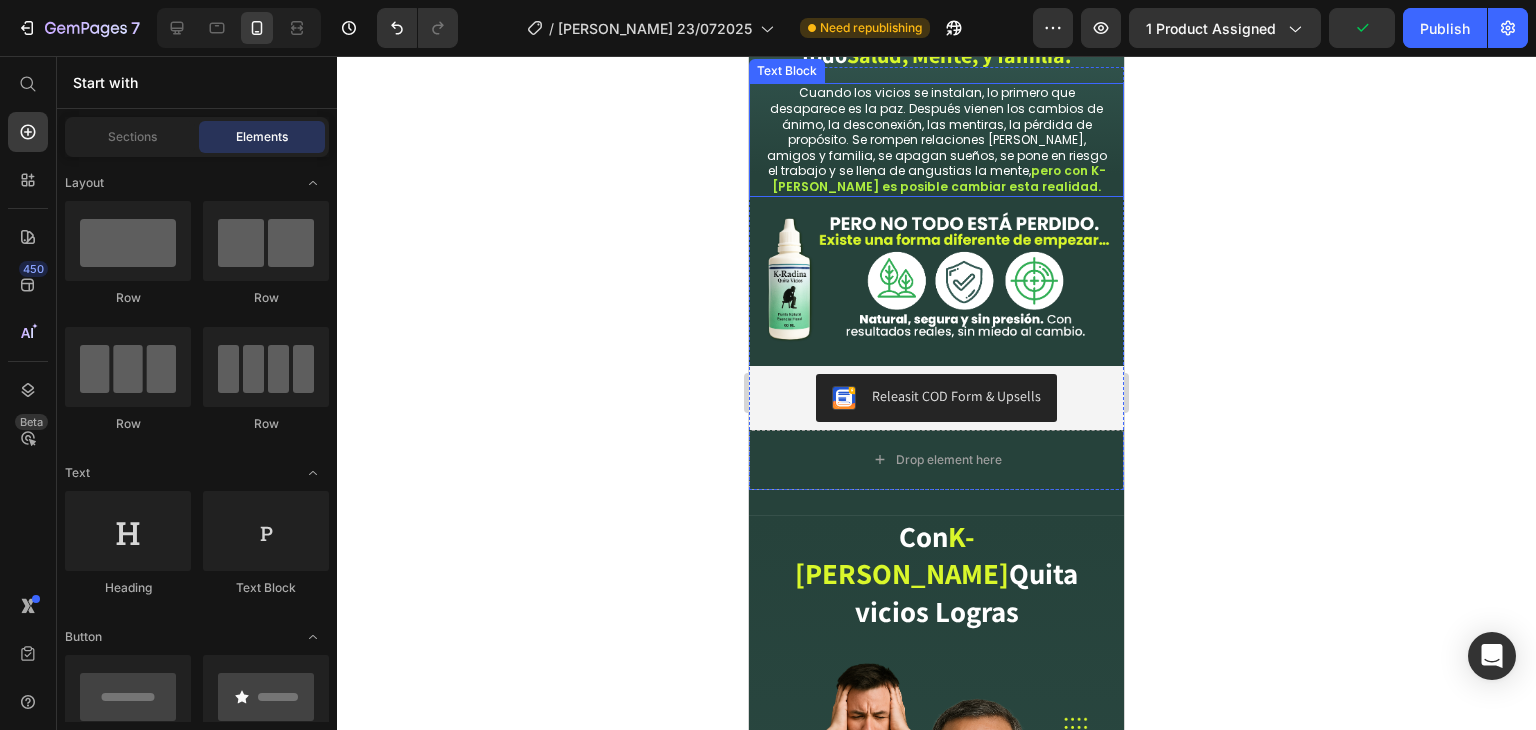scroll, scrollTop: 1200, scrollLeft: 0, axis: vertical 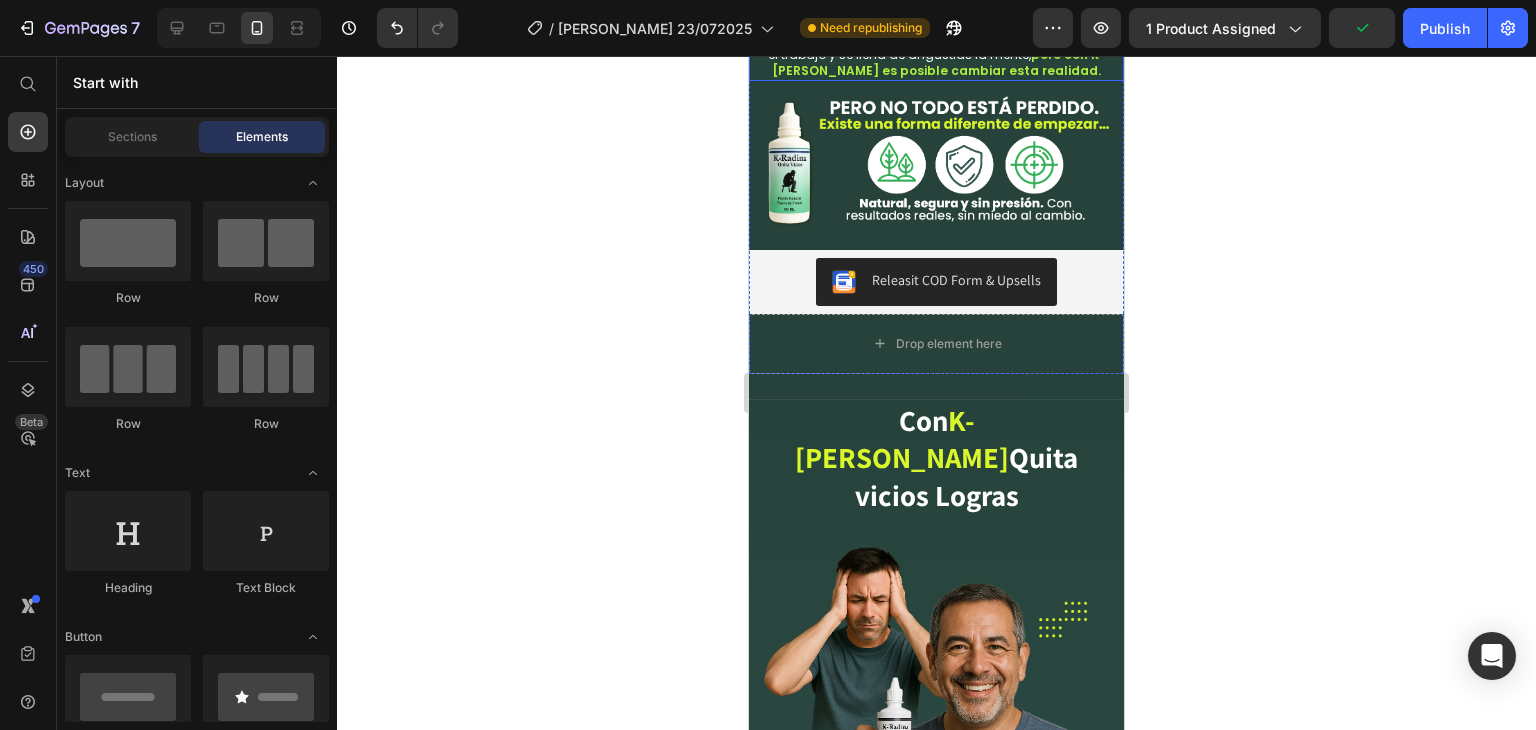 click on "pero con K-[PERSON_NAME] es posible cambiar esta realidad." at bounding box center (939, 62) 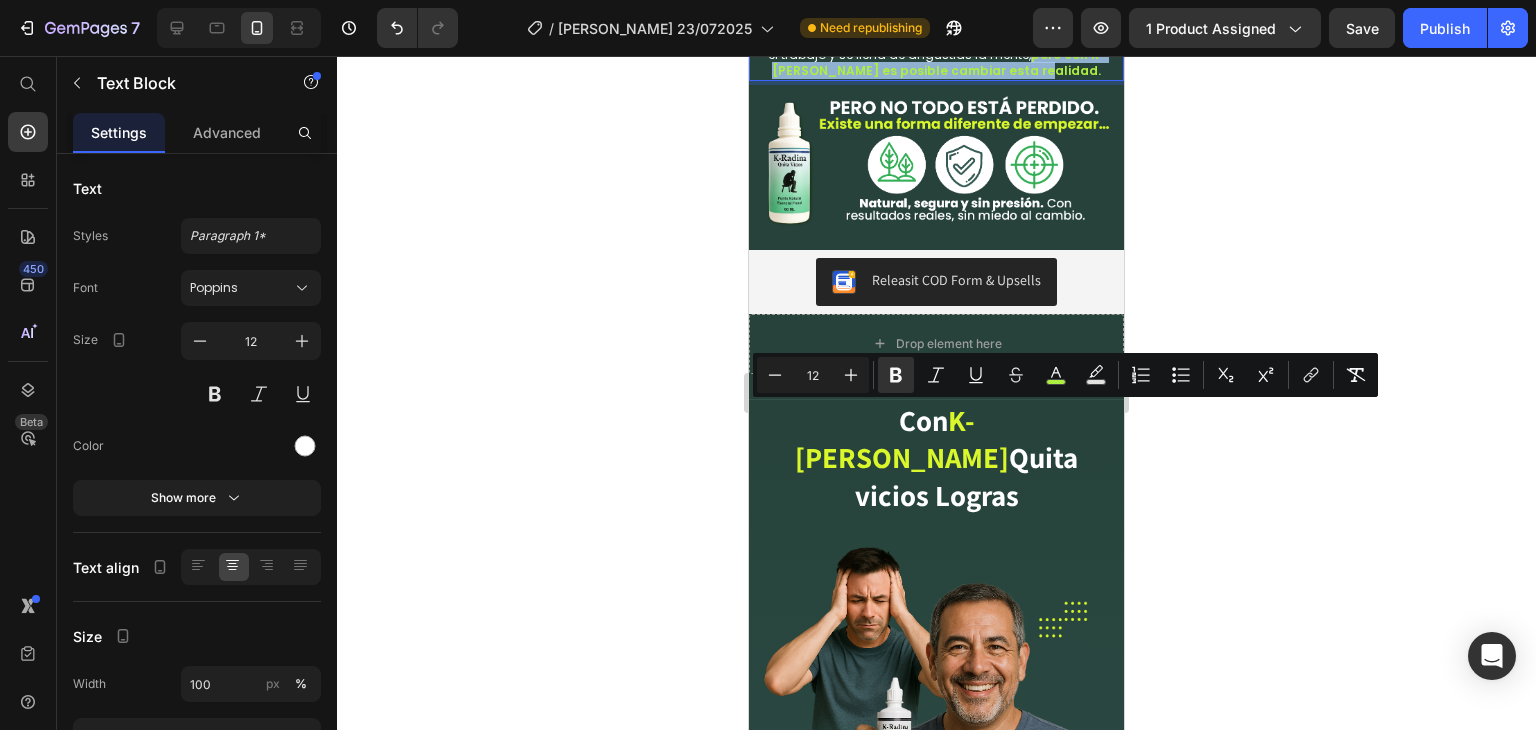 drag, startPoint x: 1060, startPoint y: 431, endPoint x: 1018, endPoint y: 417, distance: 44.27189 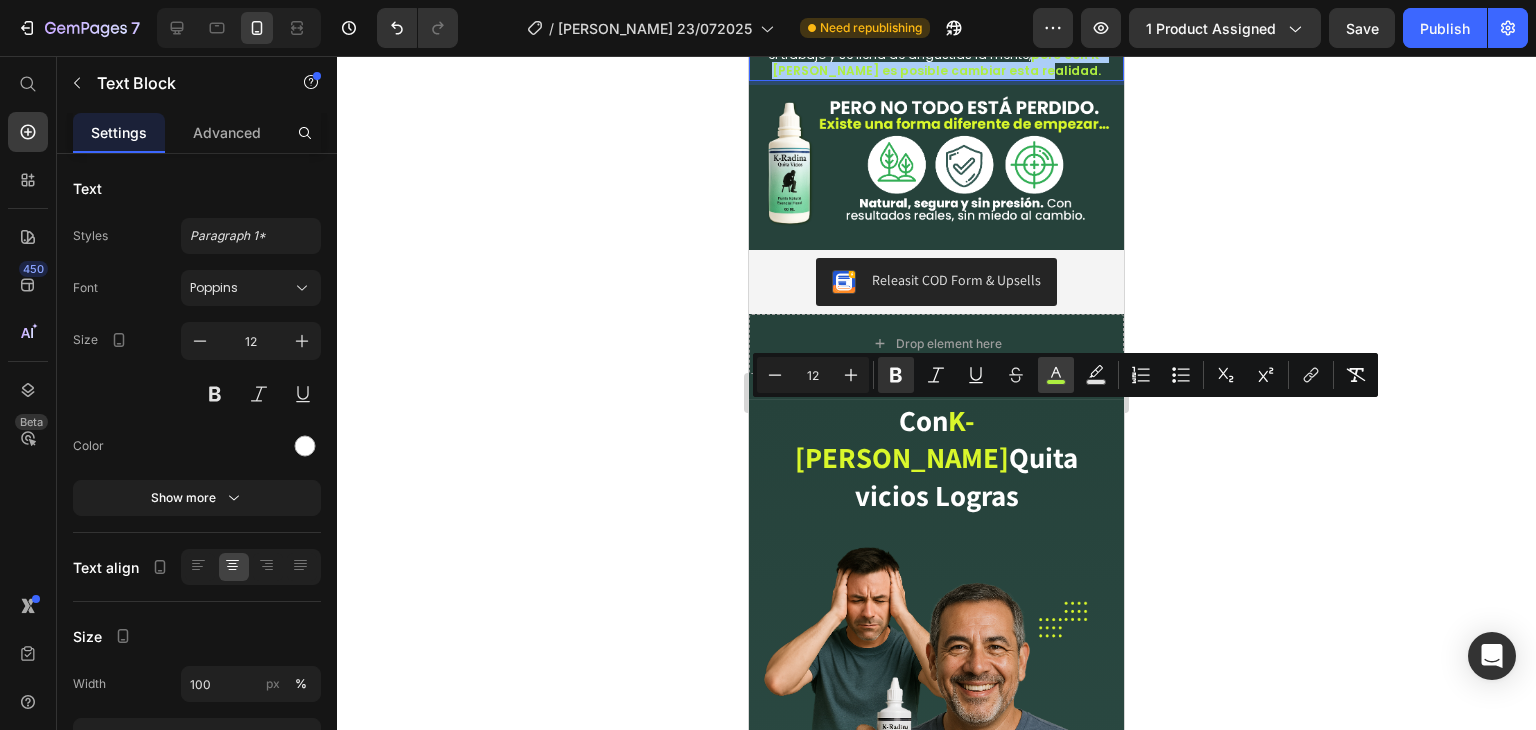 click 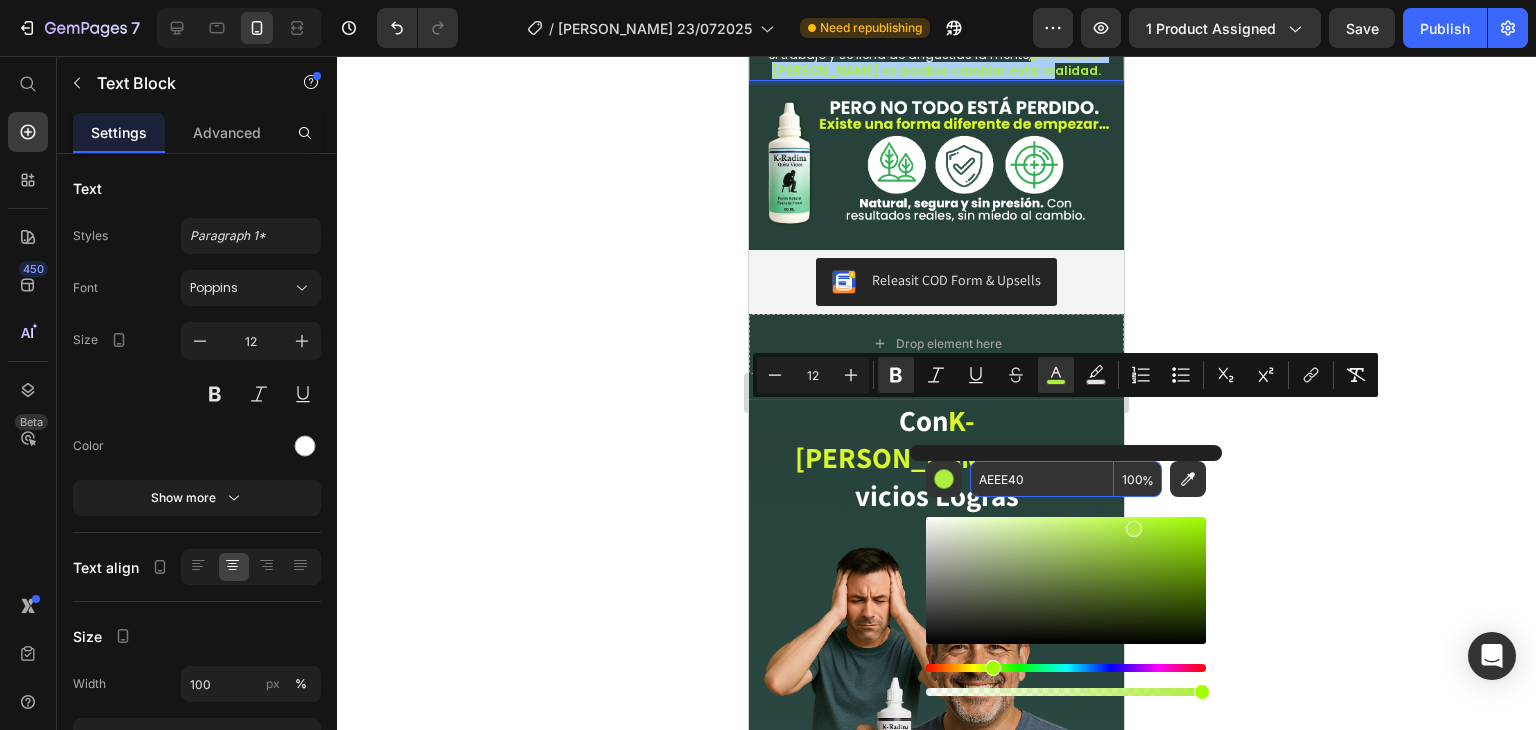 click on "AEEE40" at bounding box center (1042, 479) 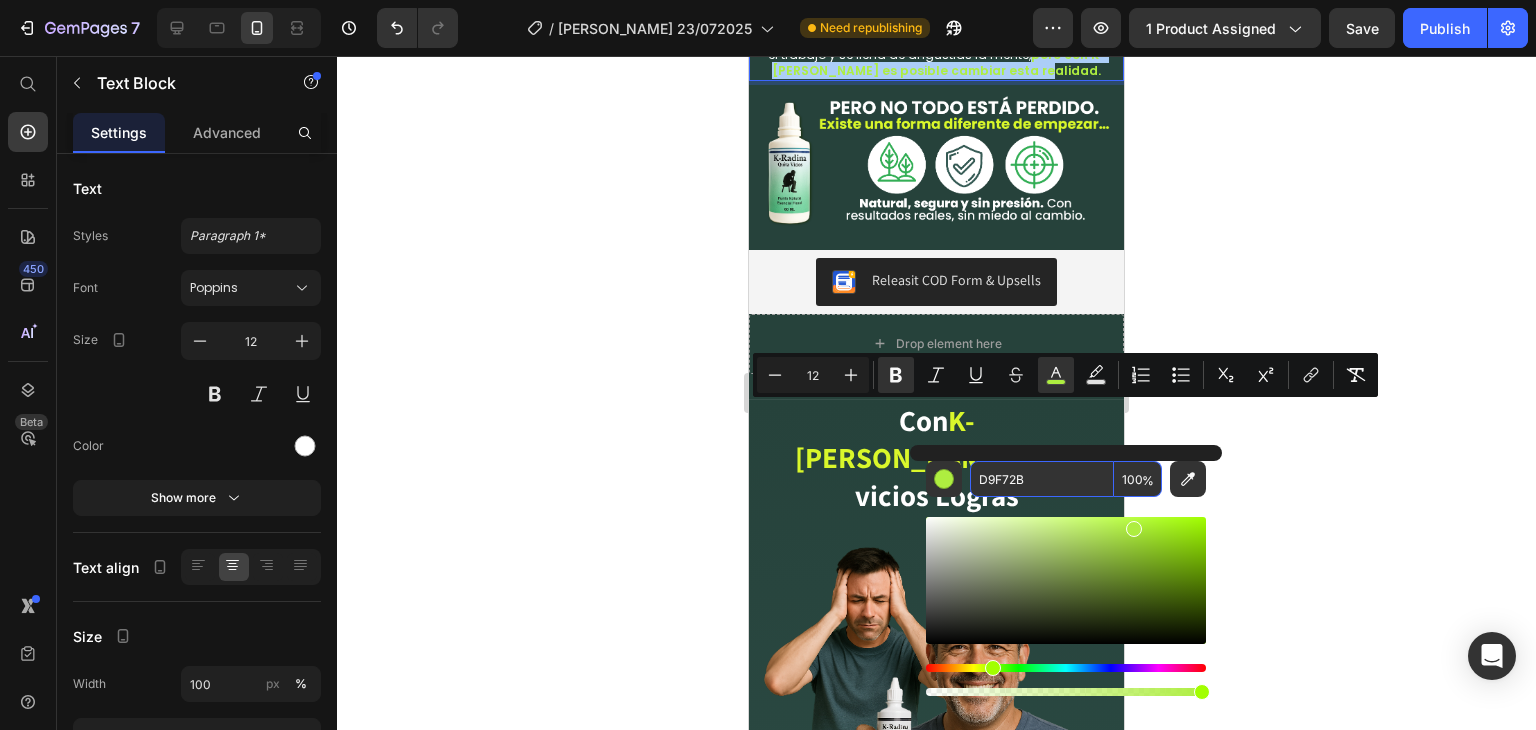 type on "D9F72B" 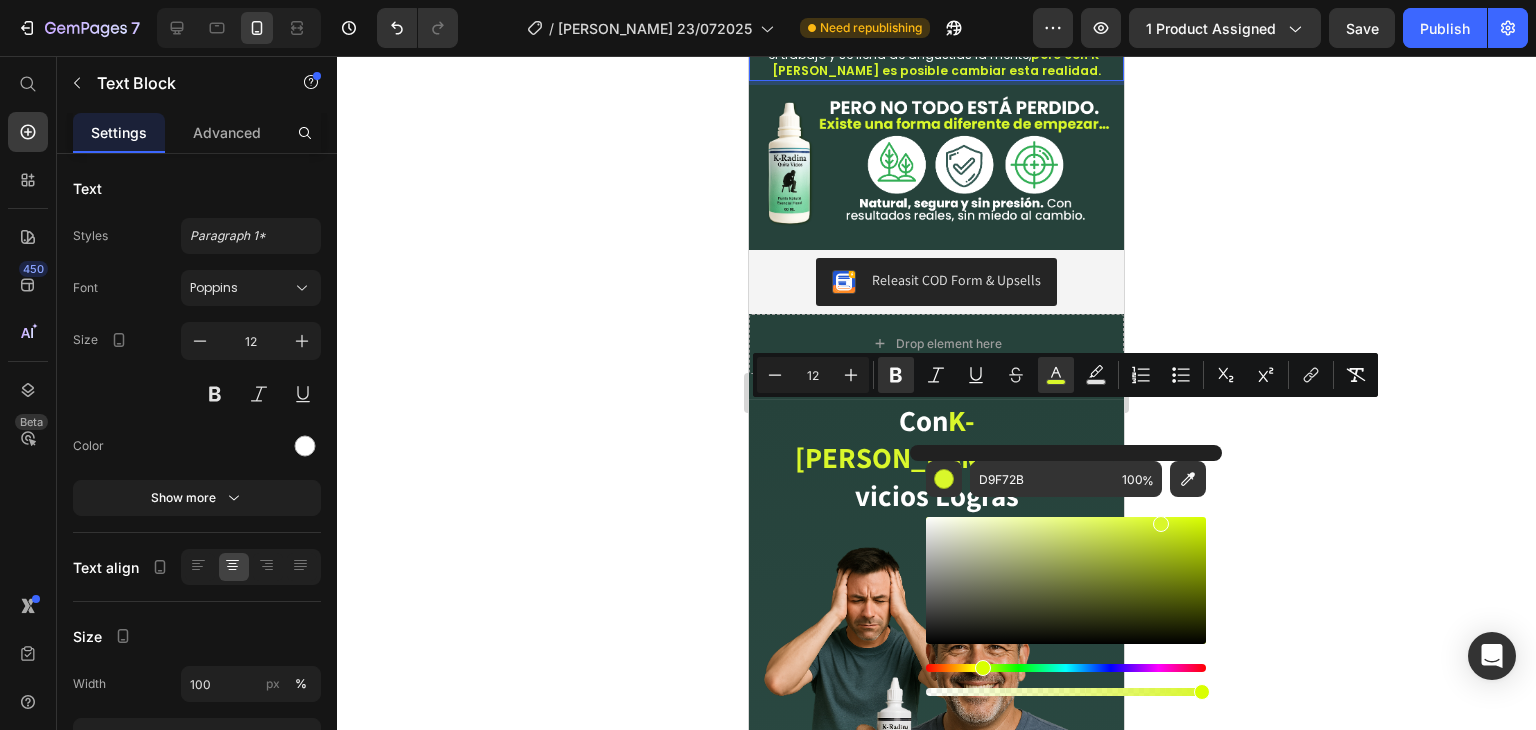 click 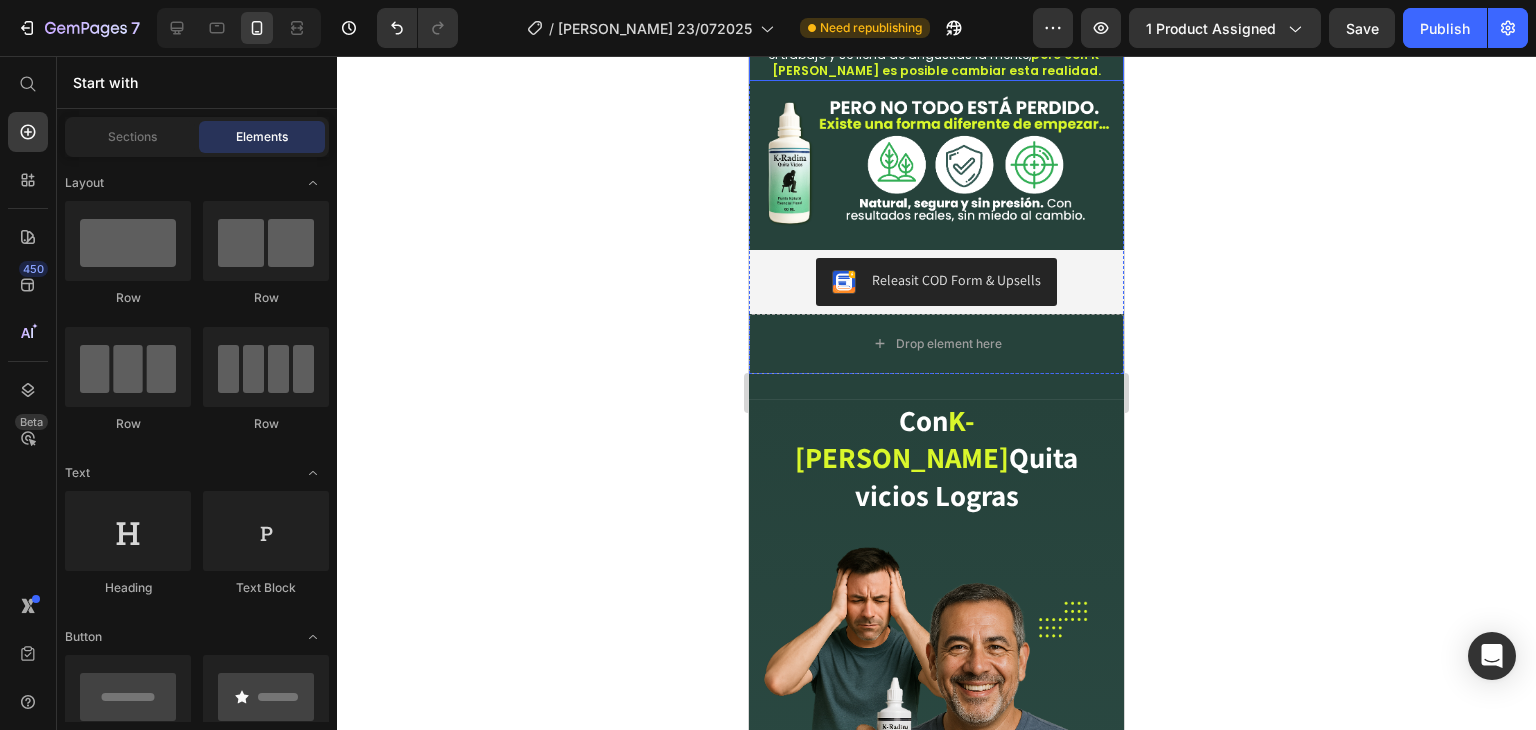 click on "pero con K-[PERSON_NAME] es posible cambiar esta realidad." at bounding box center [939, 62] 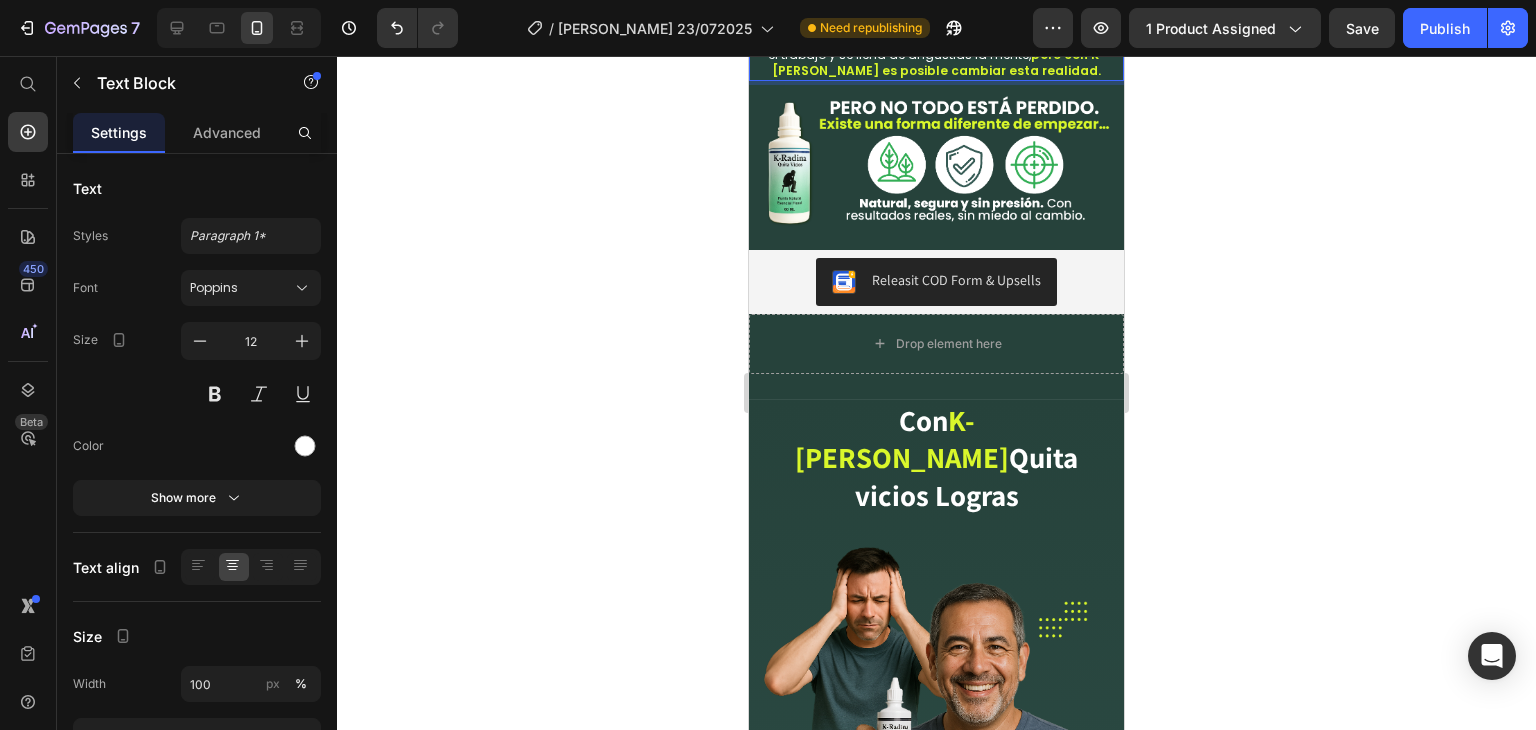 click on "pero con K-[PERSON_NAME] es posible cambiar esta realidad." at bounding box center [939, 62] 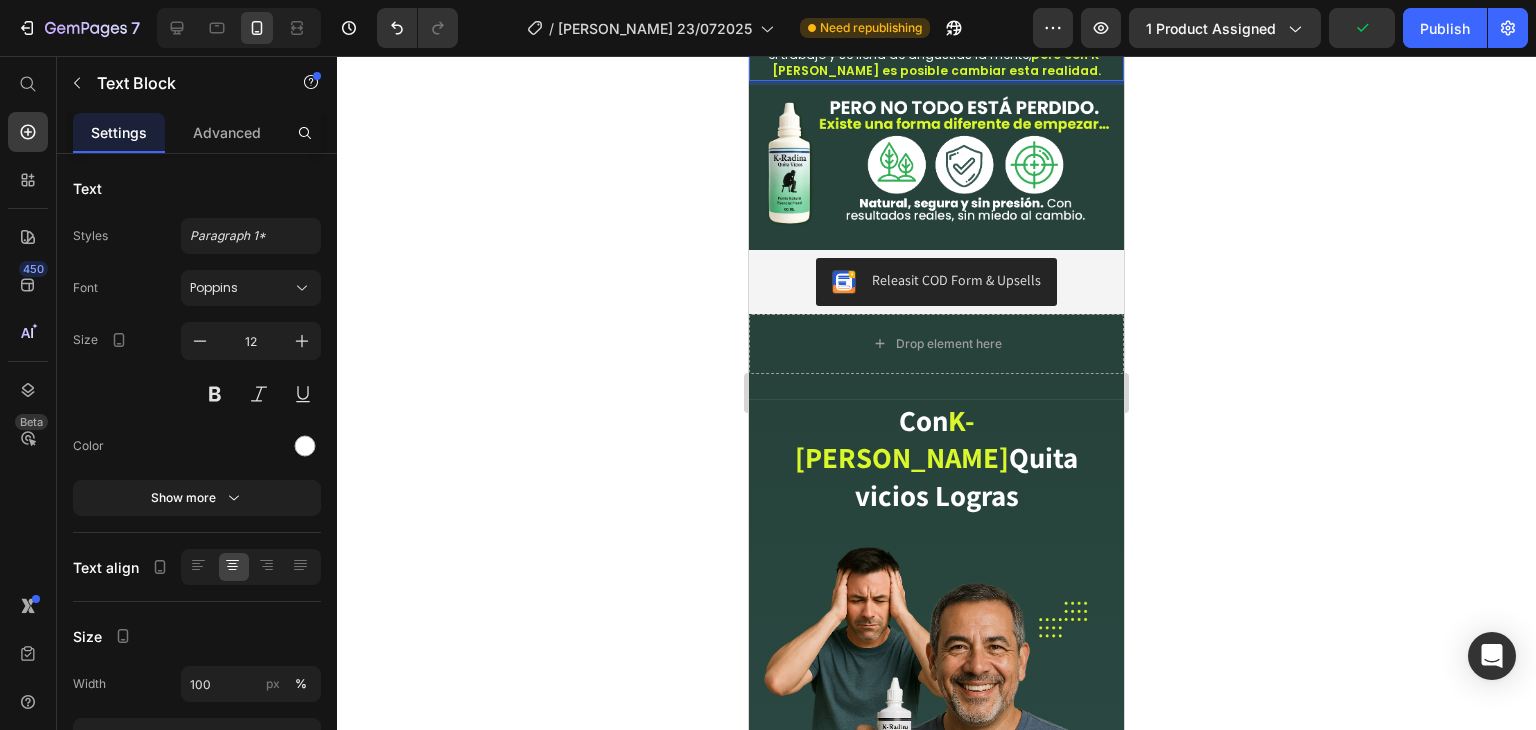 drag, startPoint x: 1012, startPoint y: 417, endPoint x: 1016, endPoint y: 442, distance: 25.317978 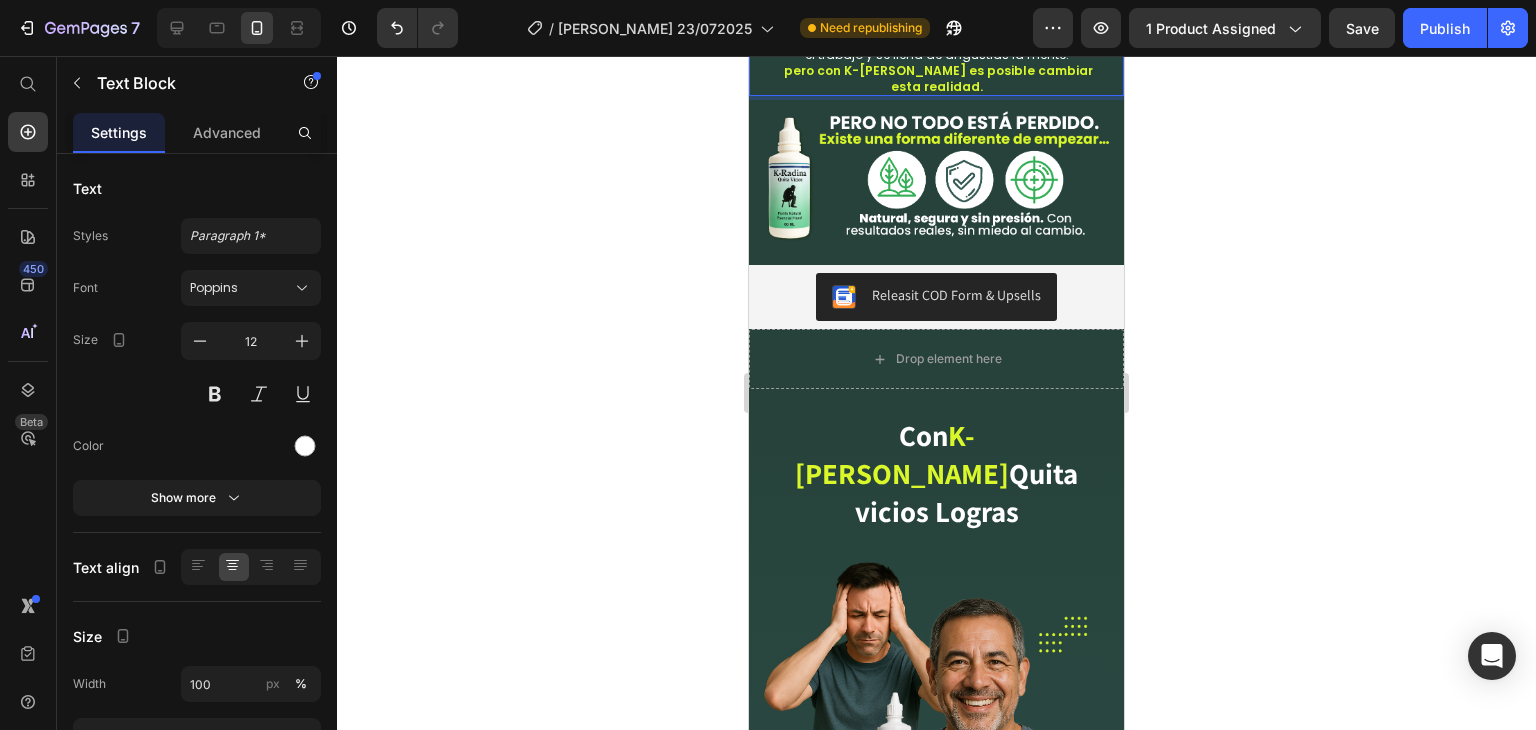 click 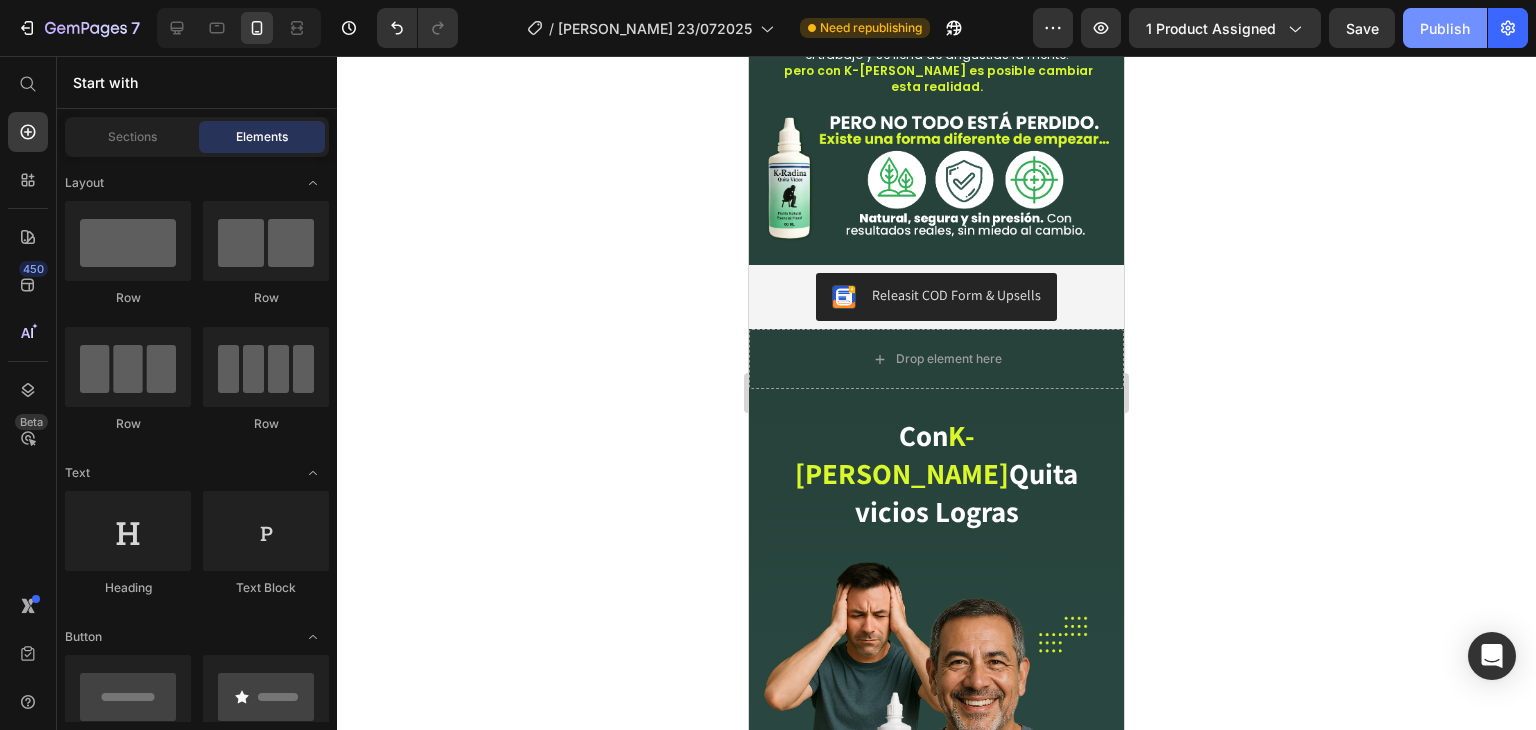 click on "Publish" at bounding box center (1445, 28) 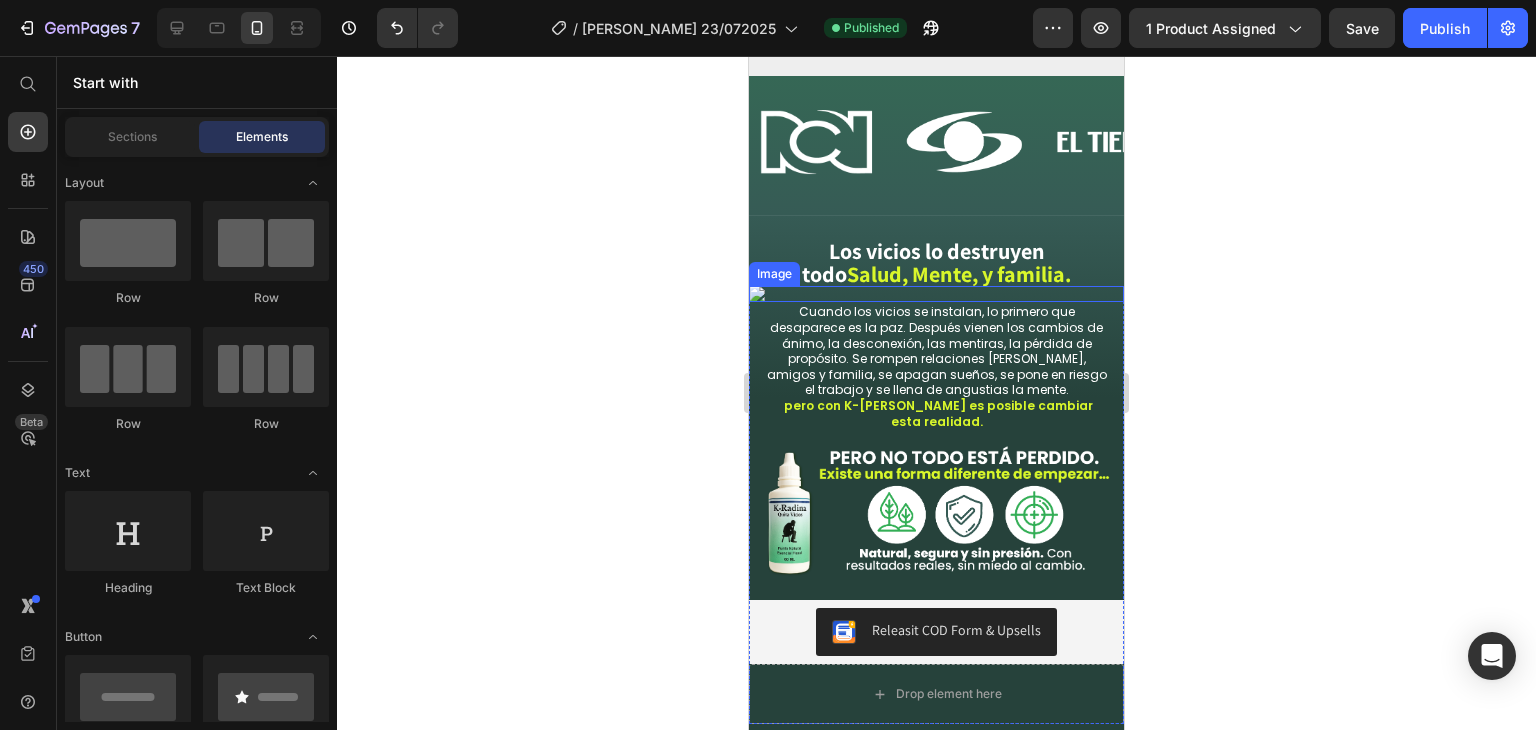 scroll, scrollTop: 900, scrollLeft: 0, axis: vertical 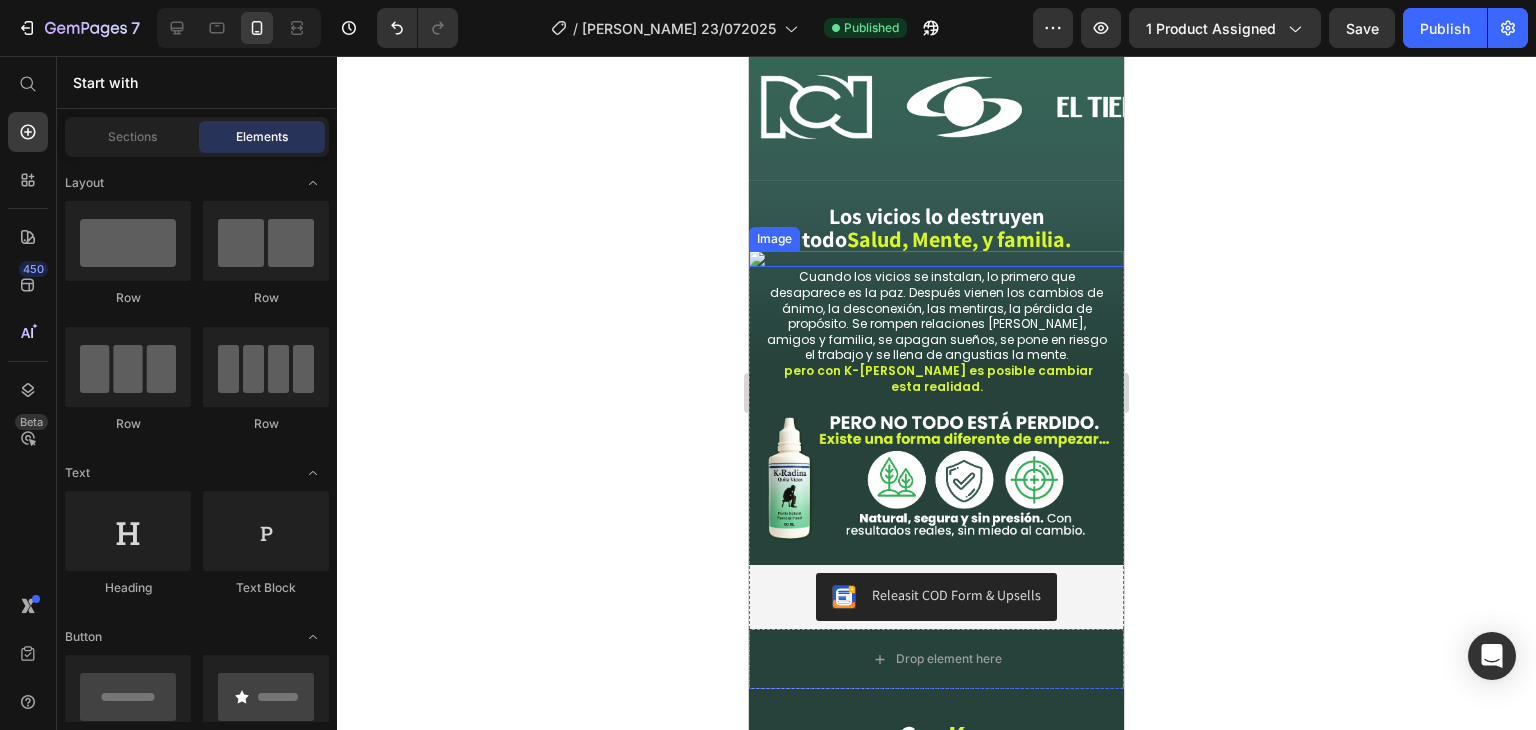 click at bounding box center (936, 259) 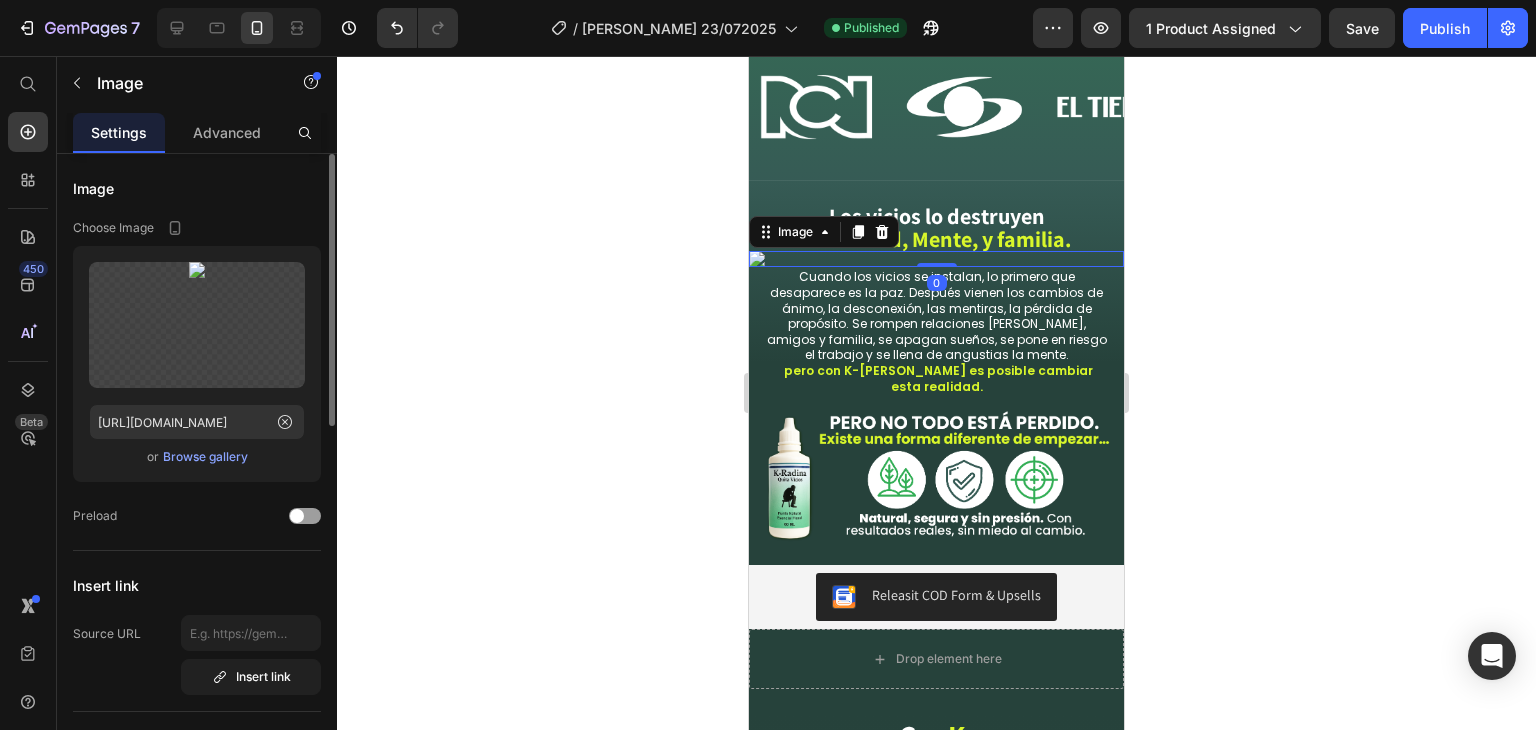 click on "Browse gallery" at bounding box center [205, 457] 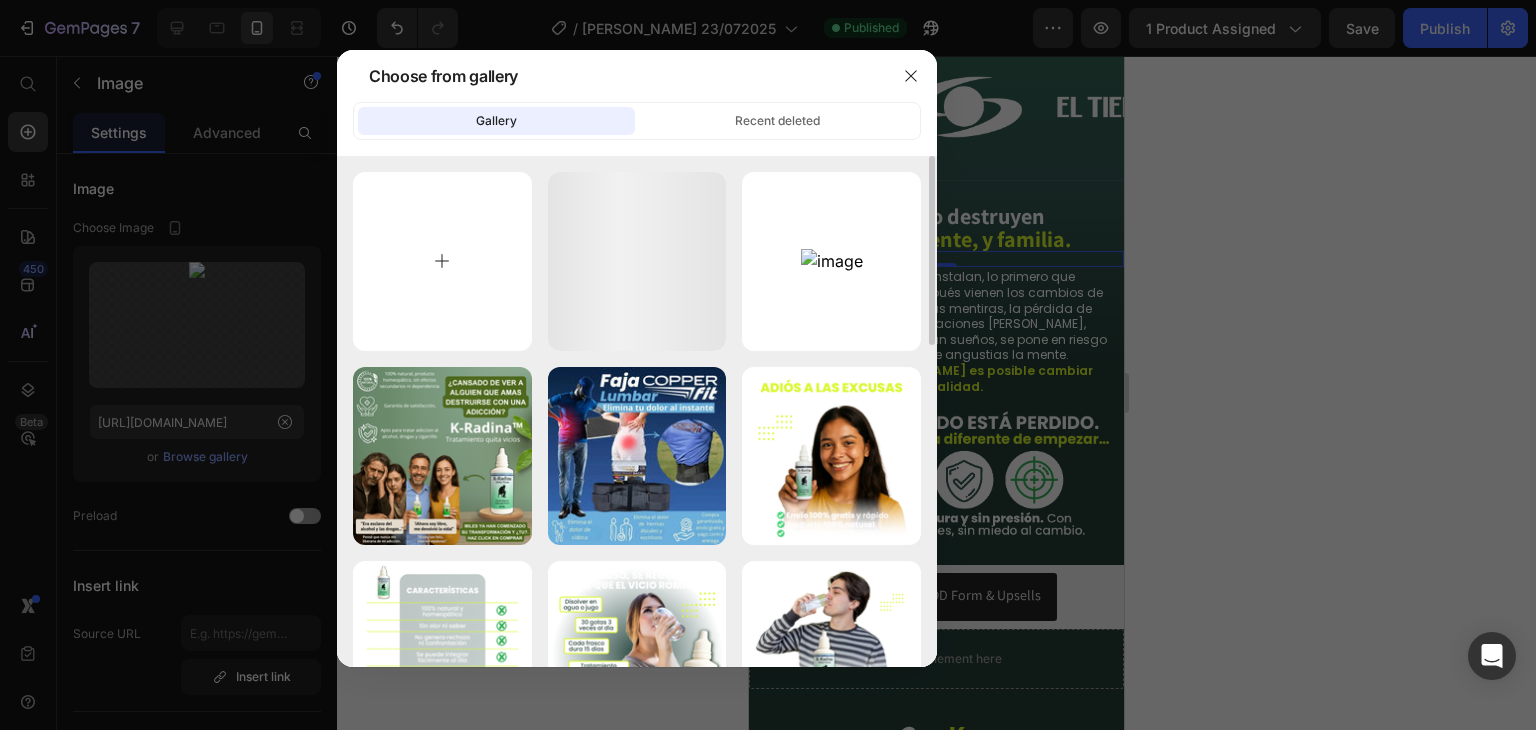 click at bounding box center [442, 261] 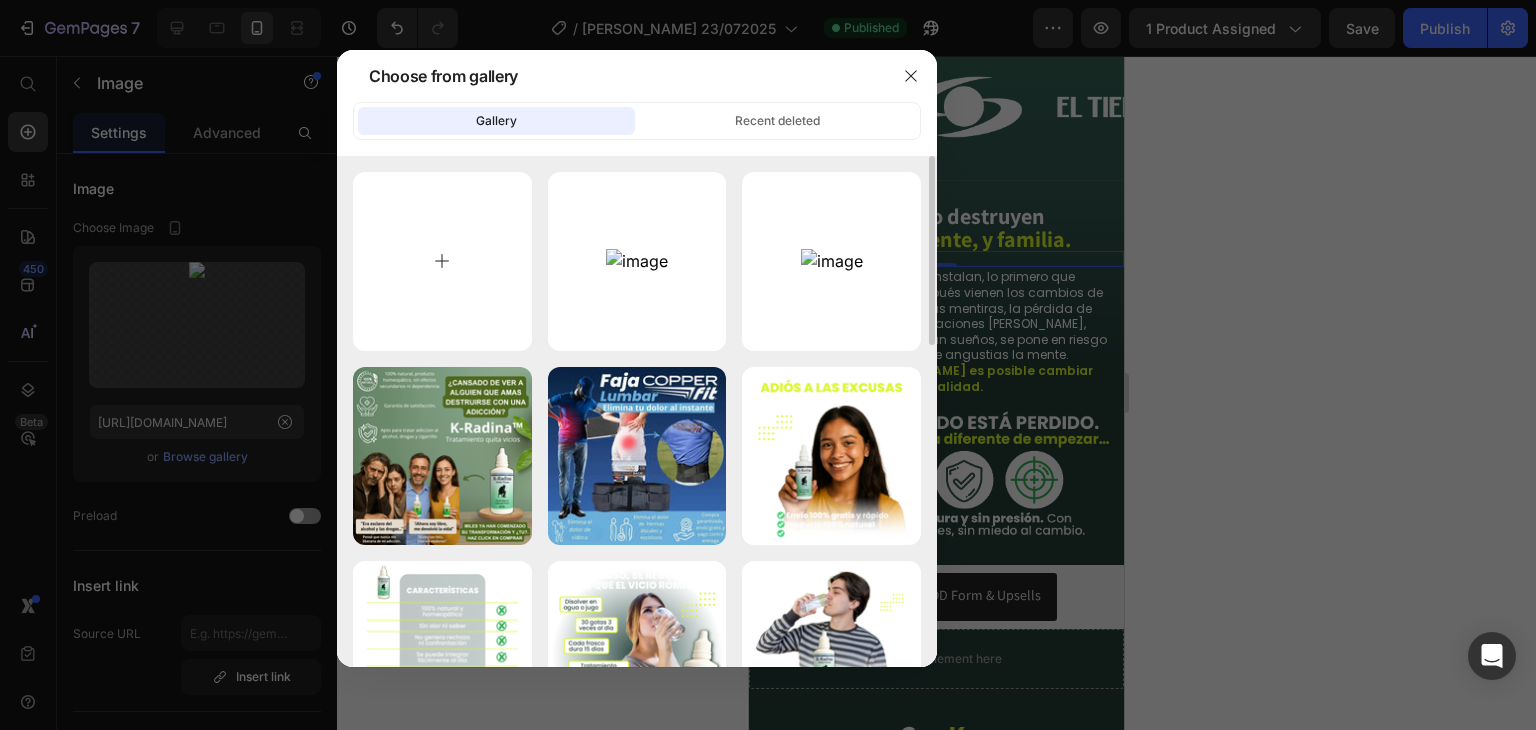 type on "C:\fakepath\Vídeo sin título ‐ Hecho con [PERSON_NAME] (1).webp" 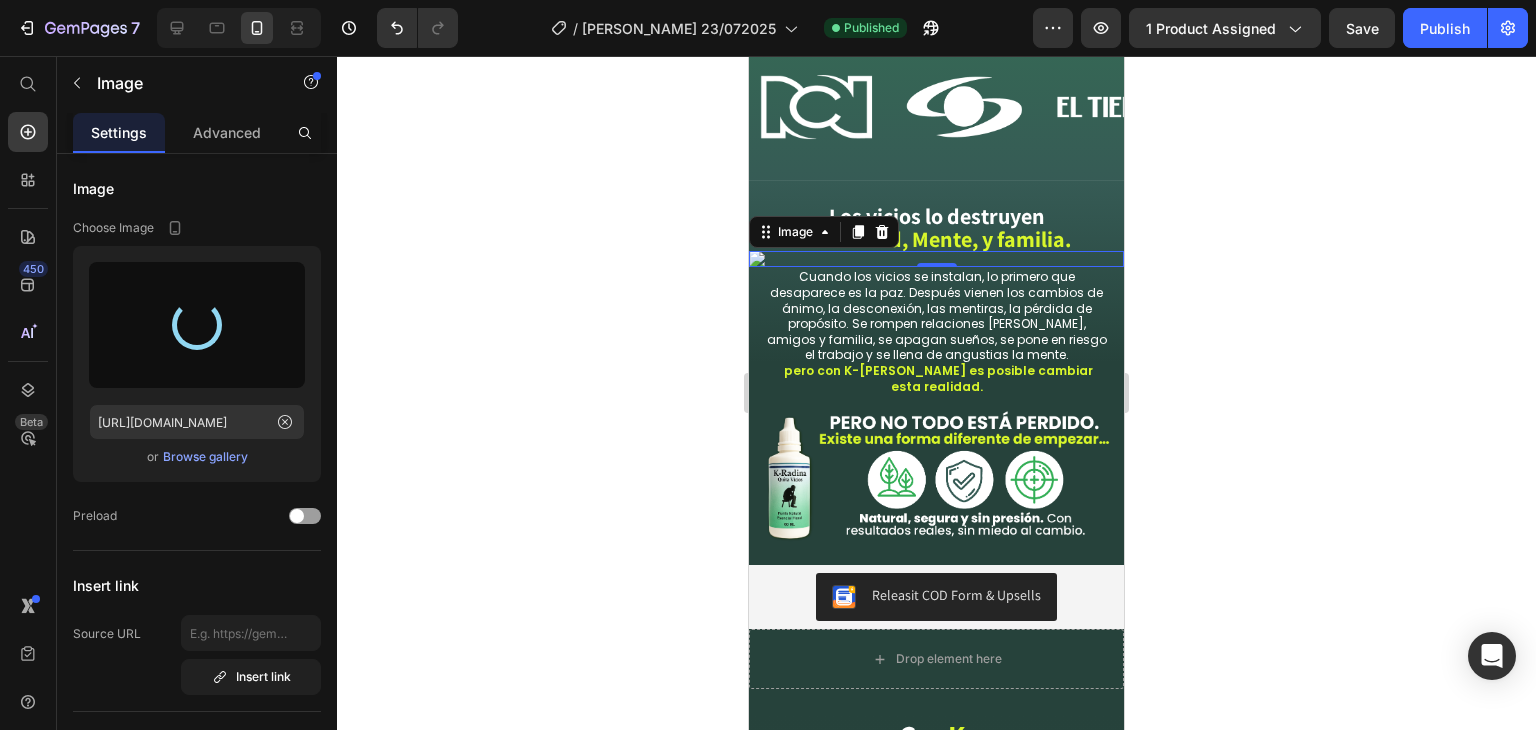 type on "[URL][DOMAIN_NAME]" 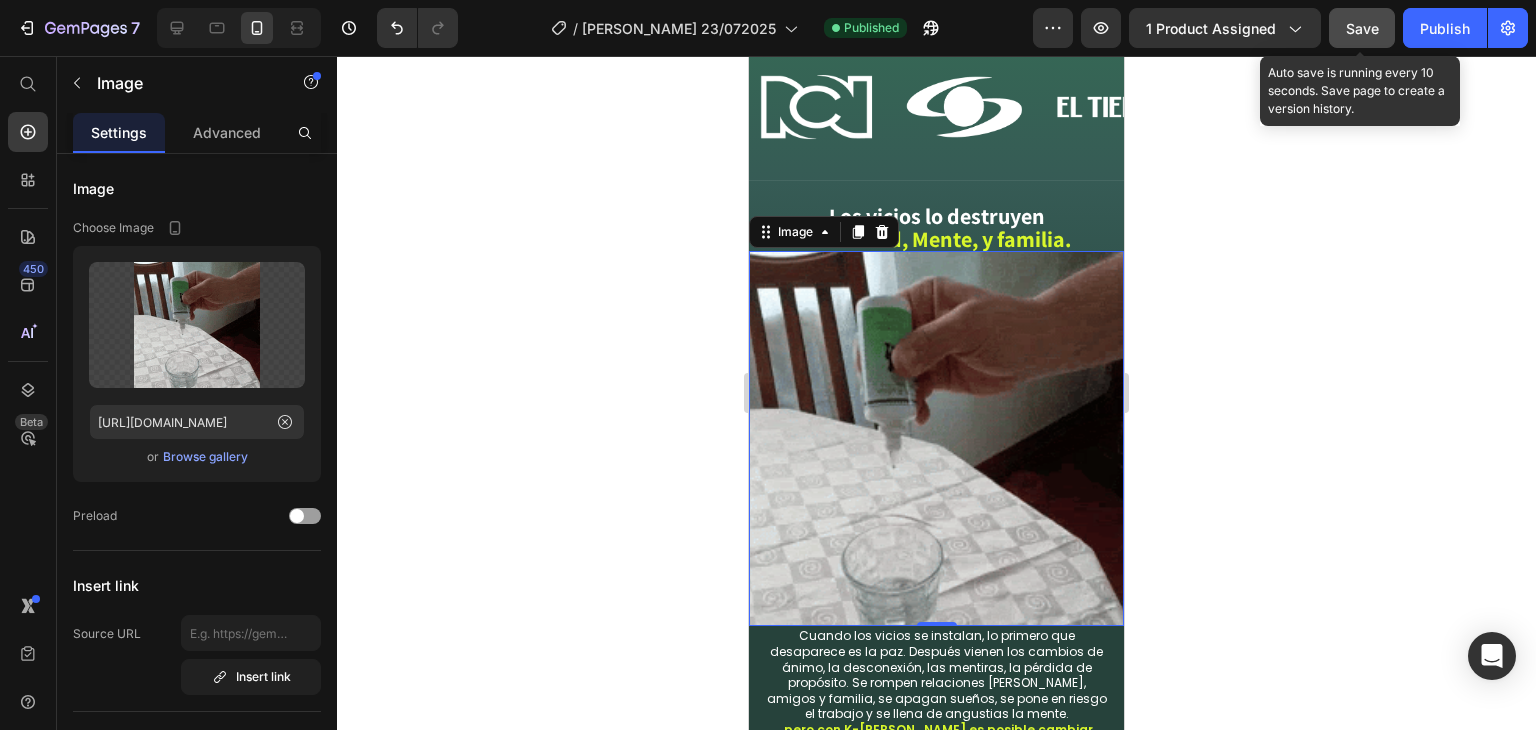 click on "Save" at bounding box center (1362, 28) 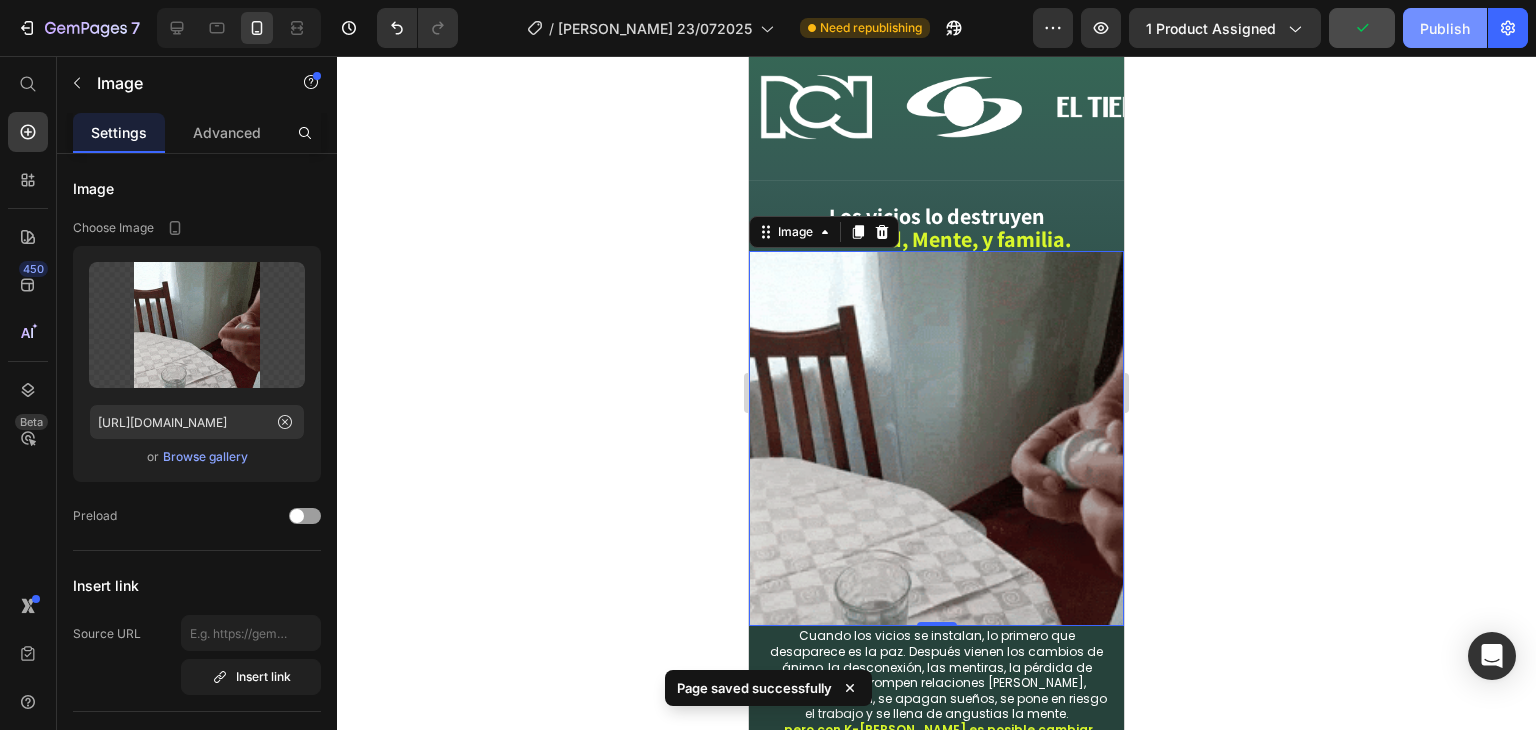click on "Publish" 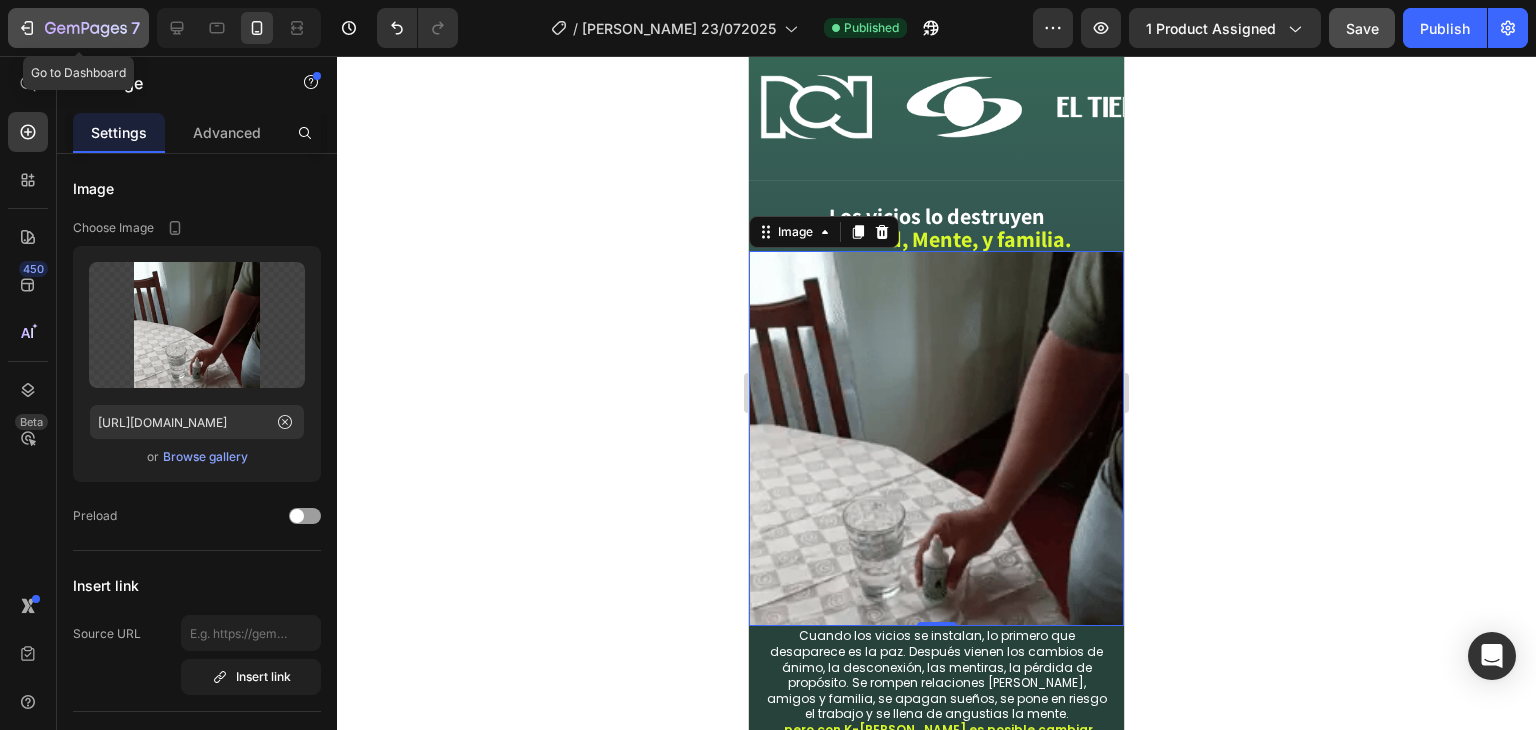 click 